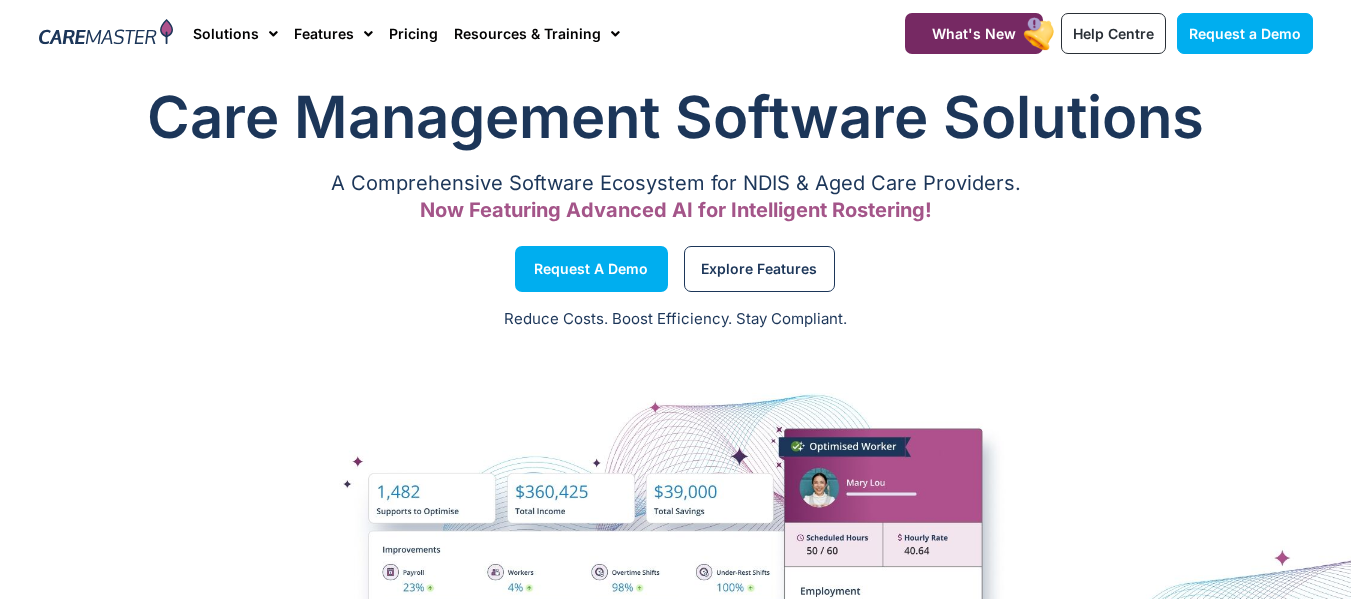 scroll, scrollTop: 0, scrollLeft: 0, axis: both 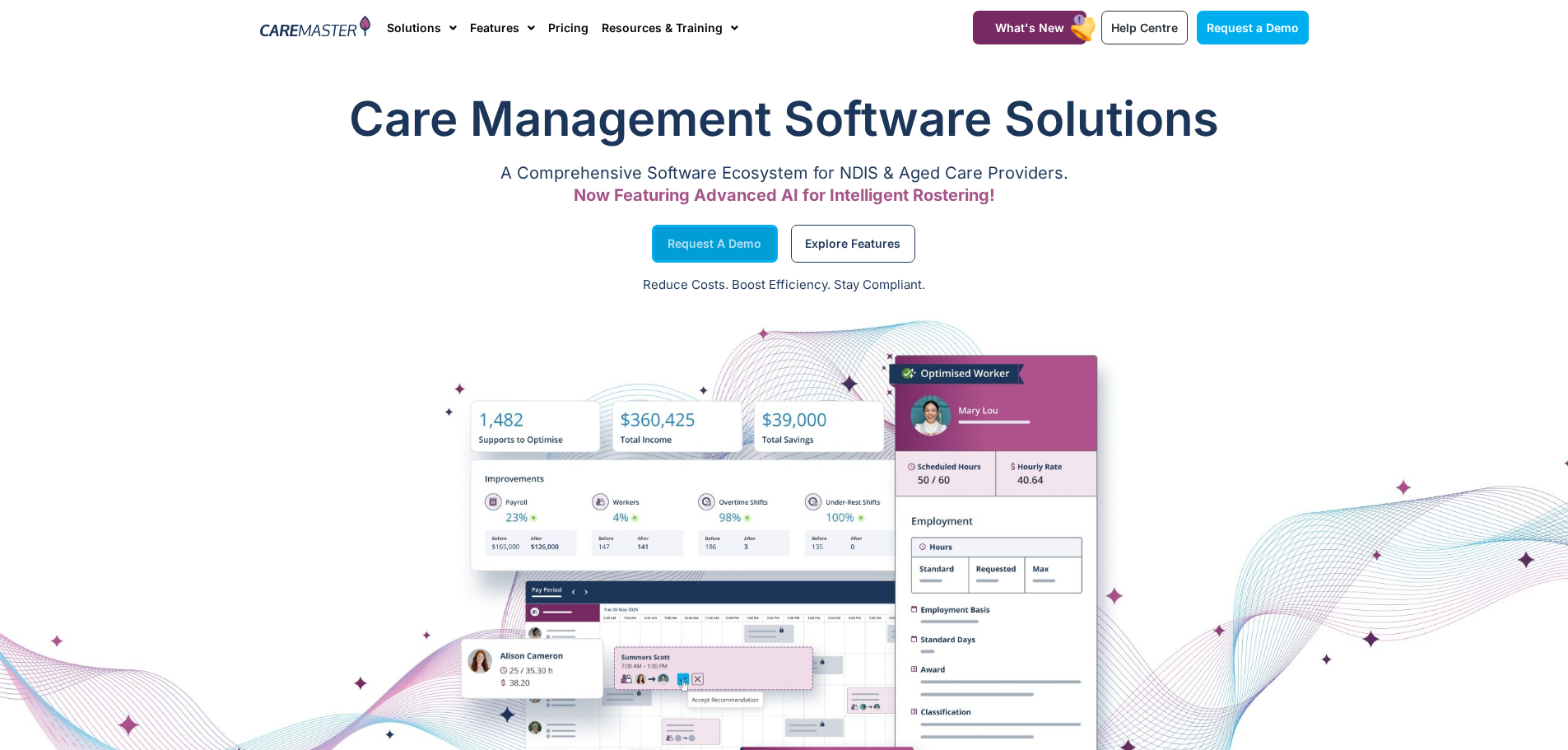 click on "Request a Demo" at bounding box center [714, 244] 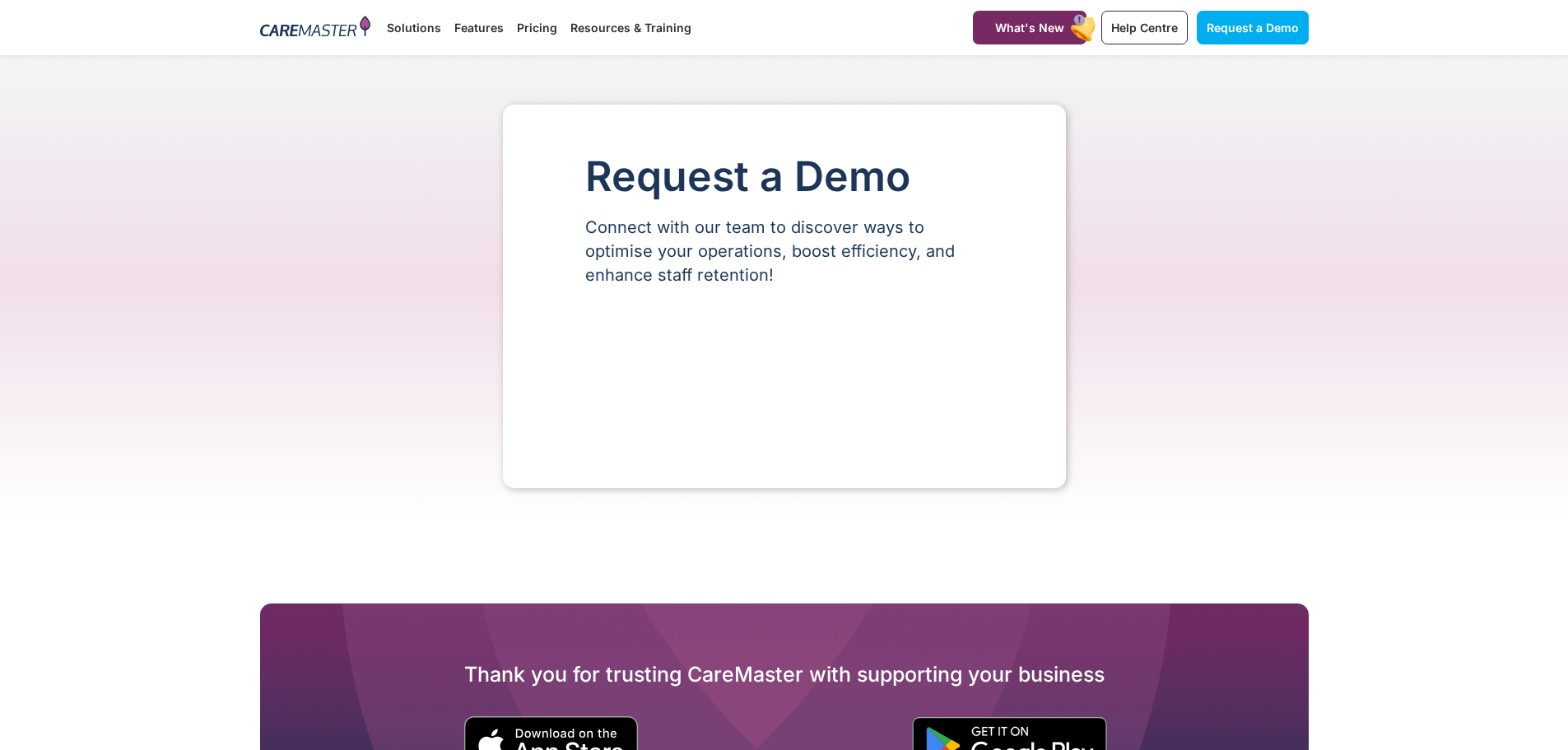 scroll, scrollTop: 0, scrollLeft: 0, axis: both 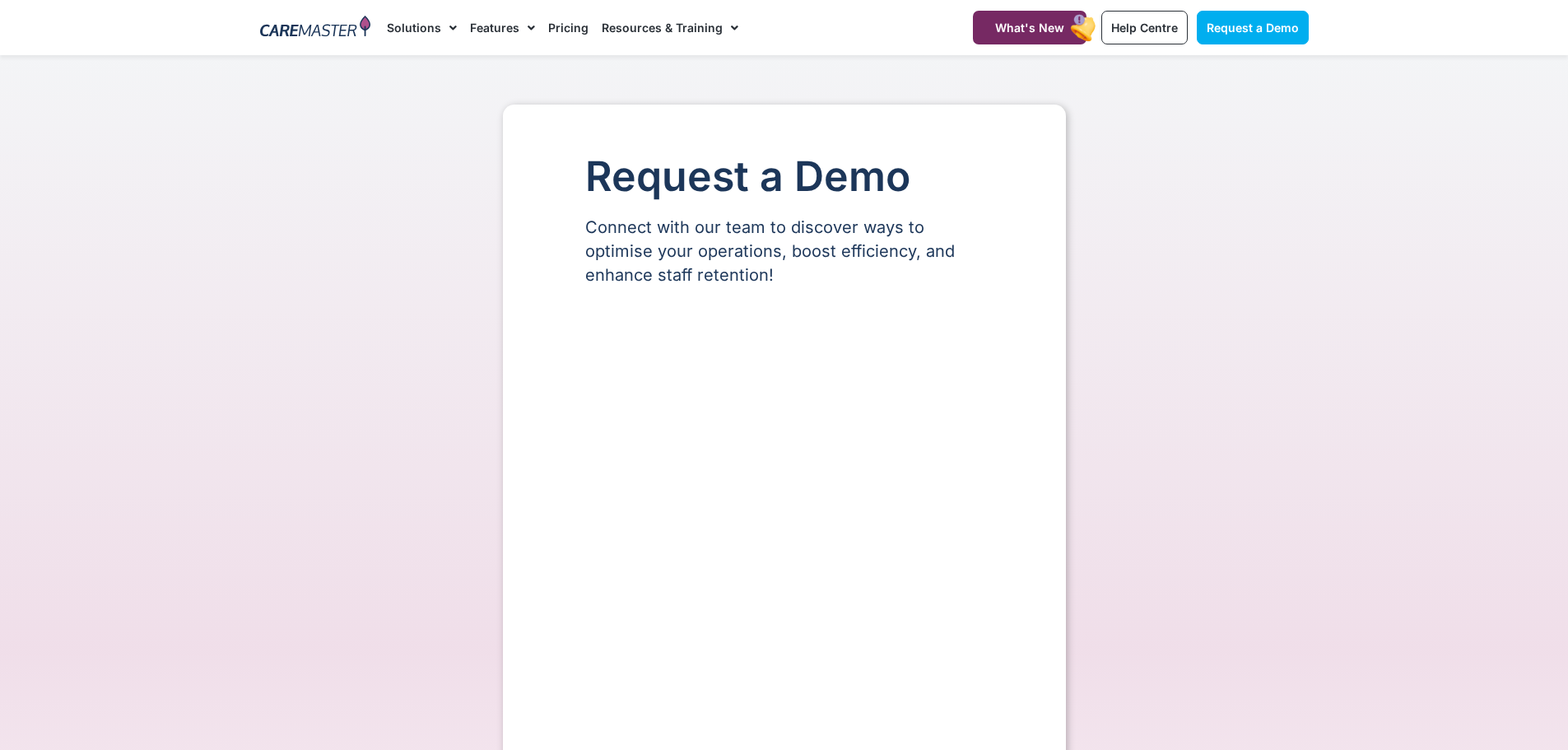 select on "**" 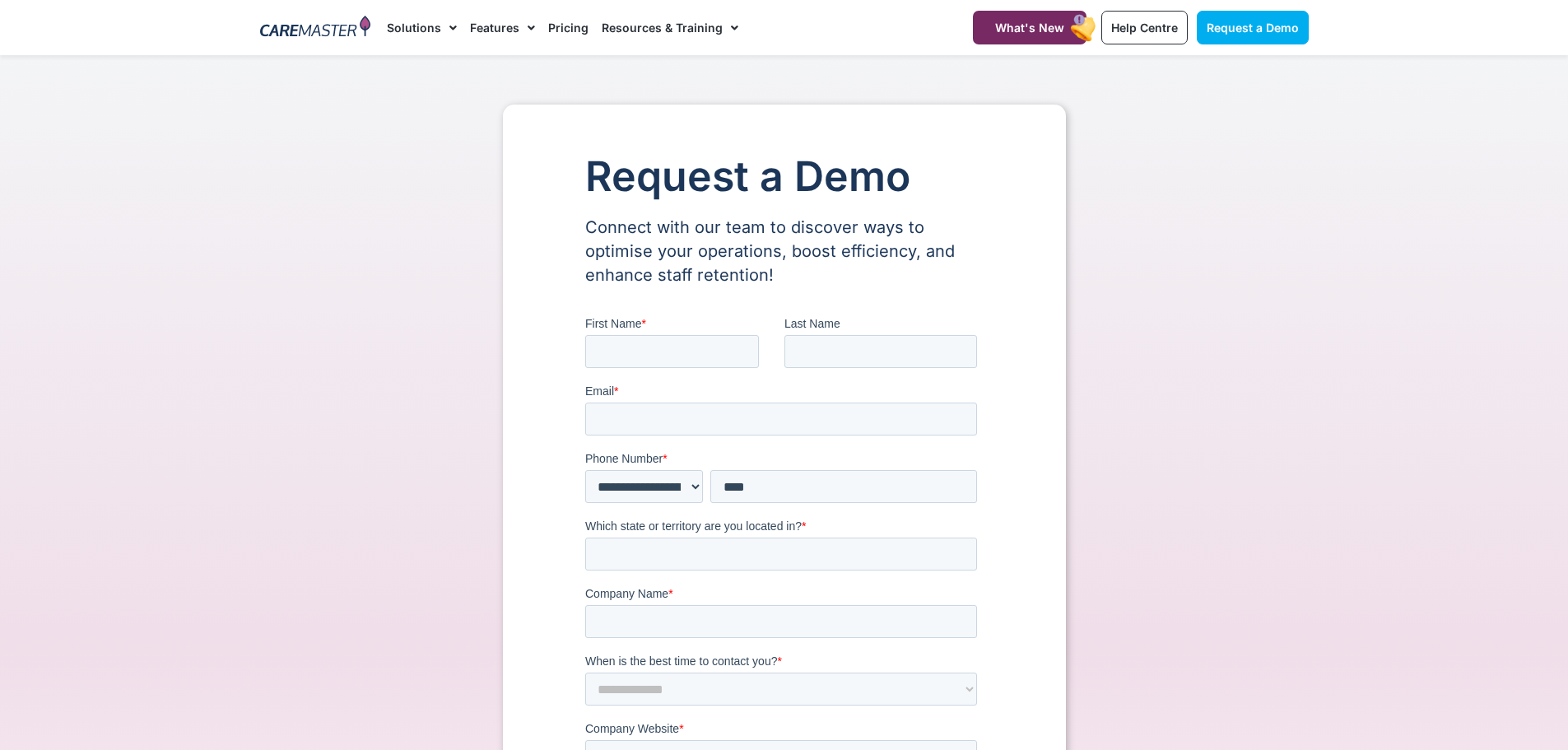 scroll, scrollTop: 0, scrollLeft: 0, axis: both 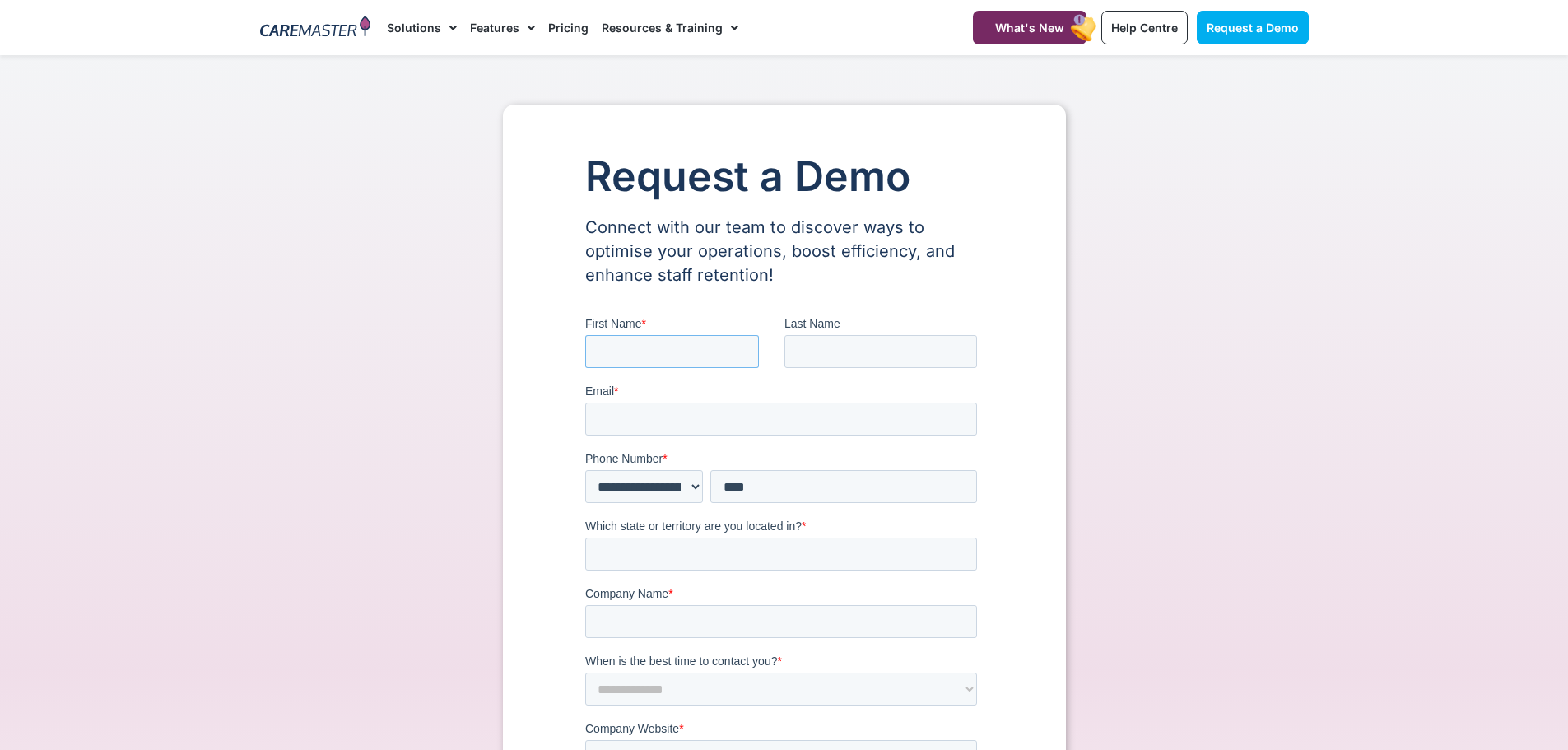 click on "First Name *" at bounding box center (671, 352) 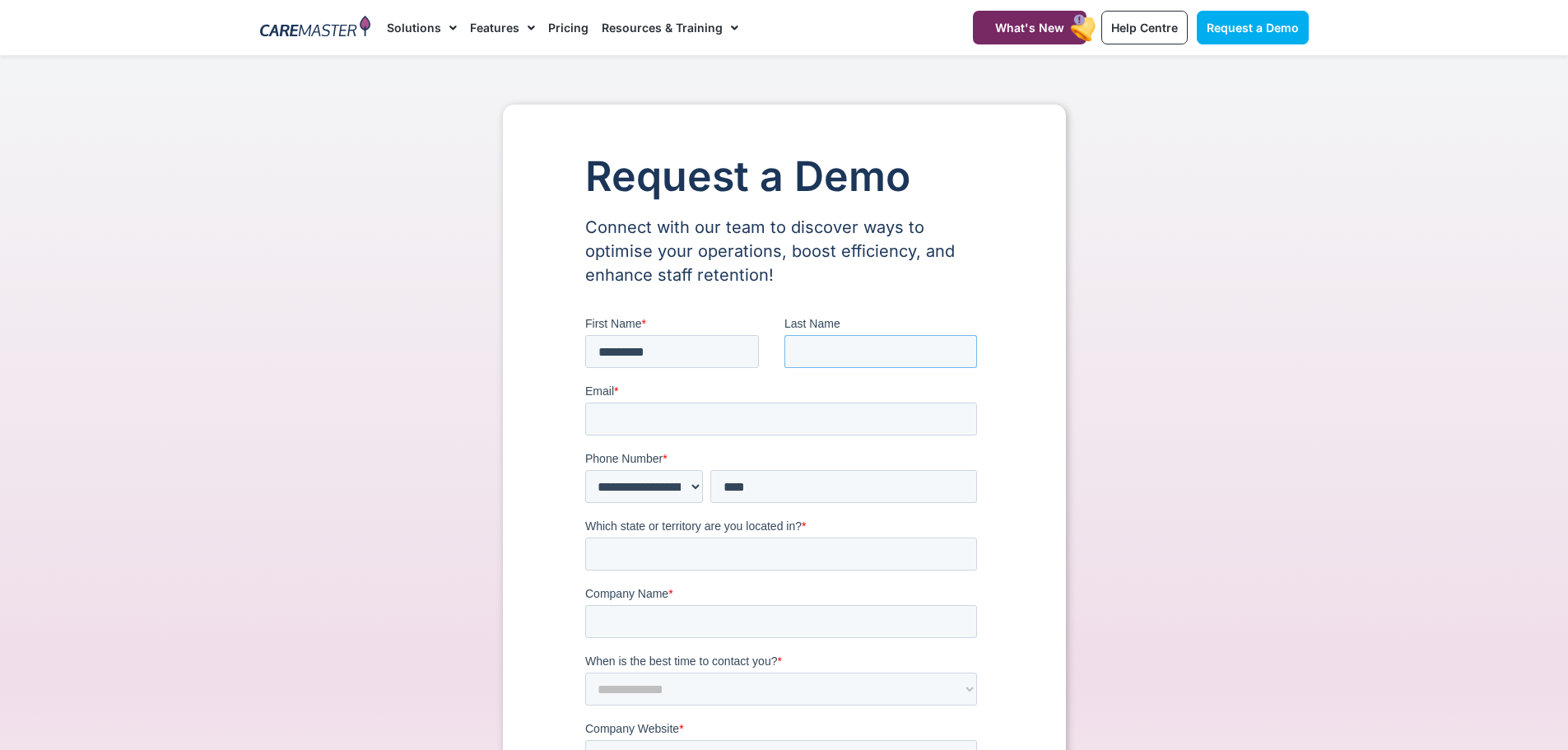 type on "*****" 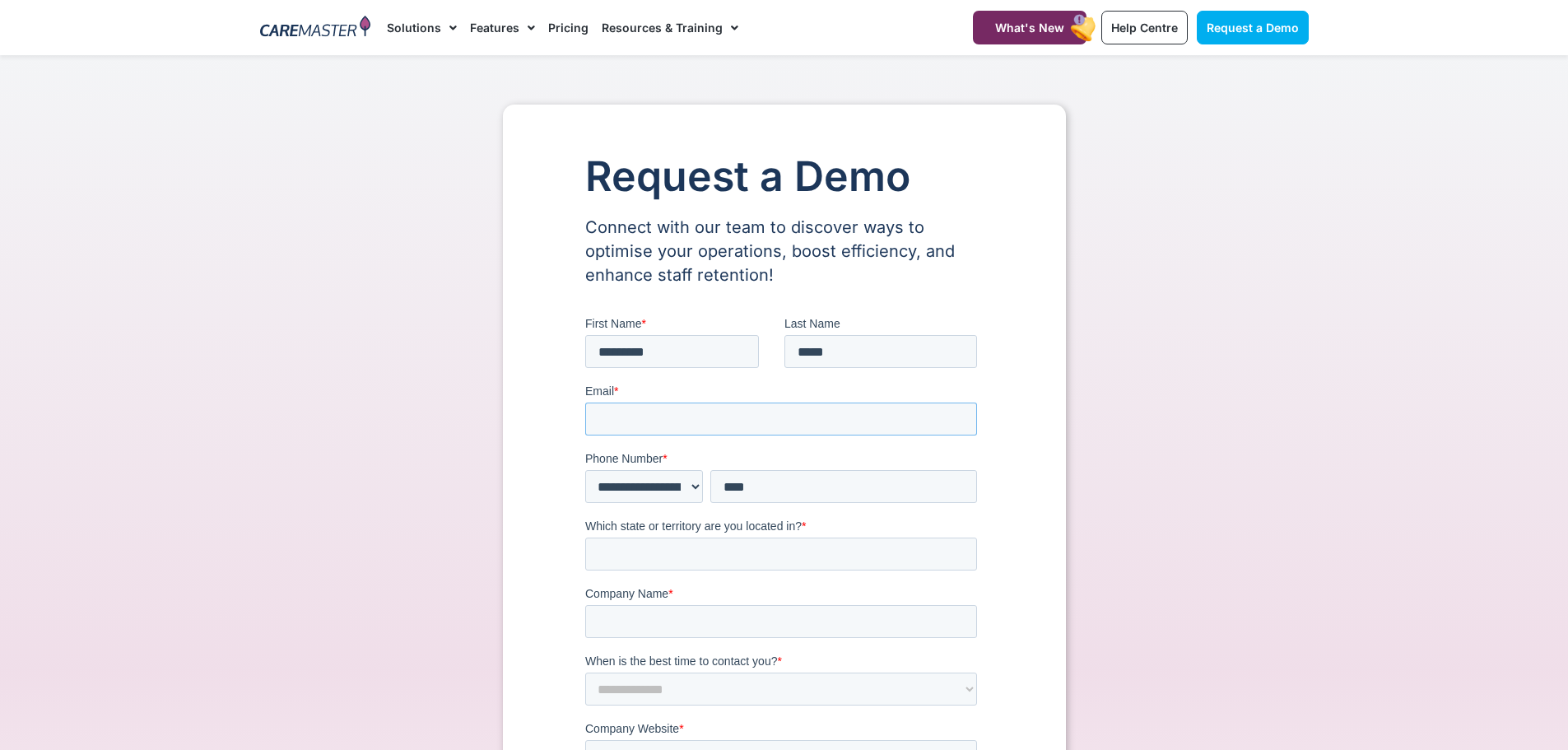 type on "**********" 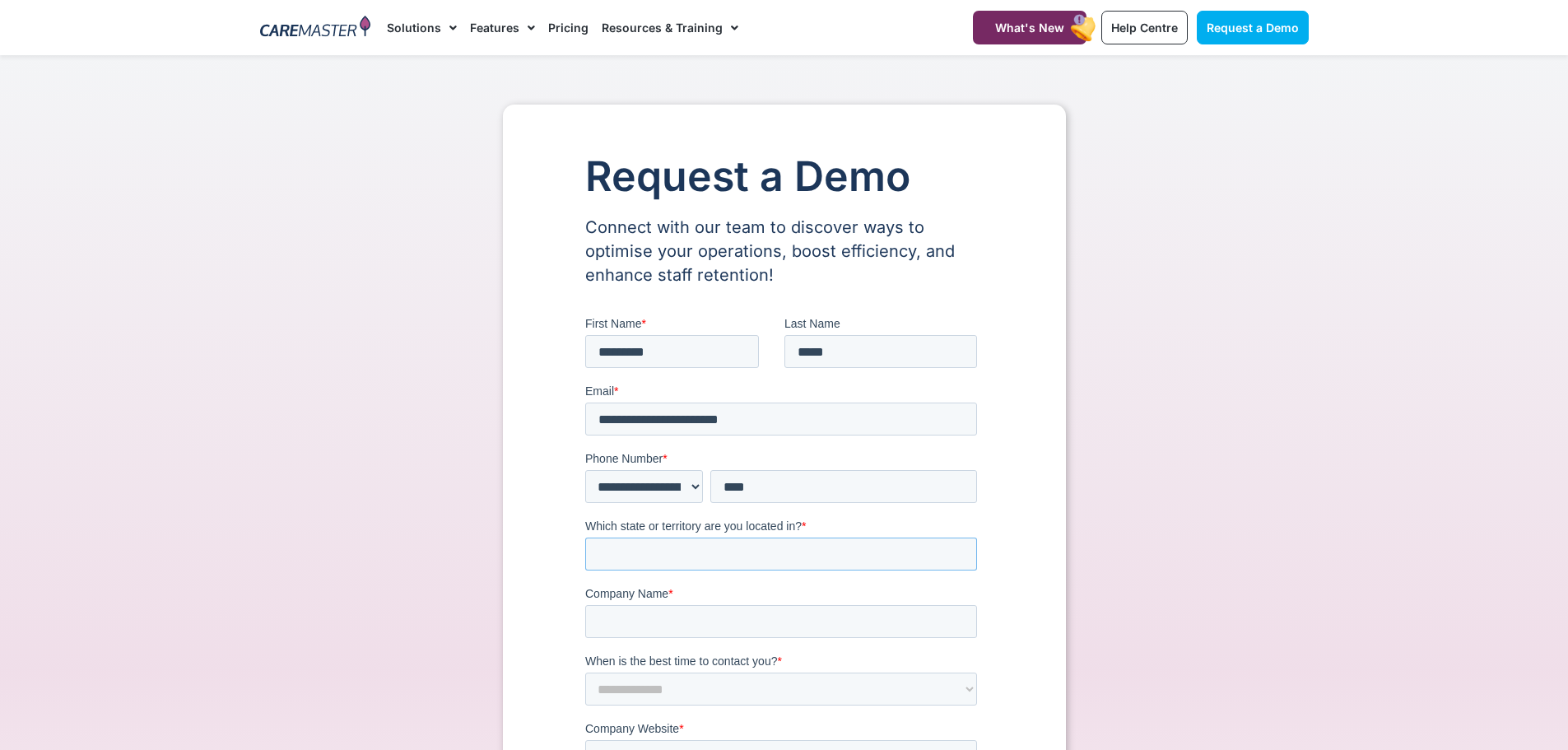 type on "***" 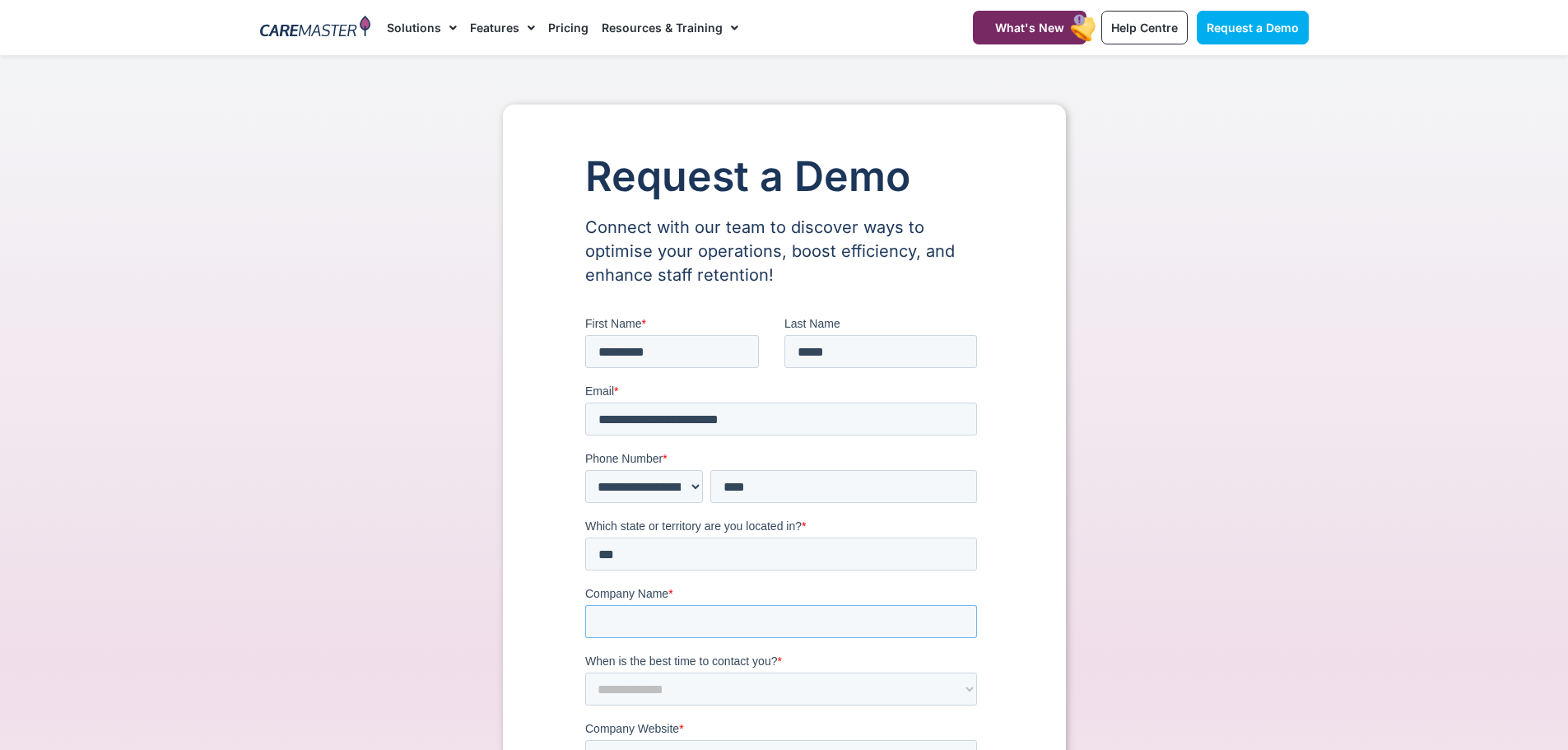 type on "**********" 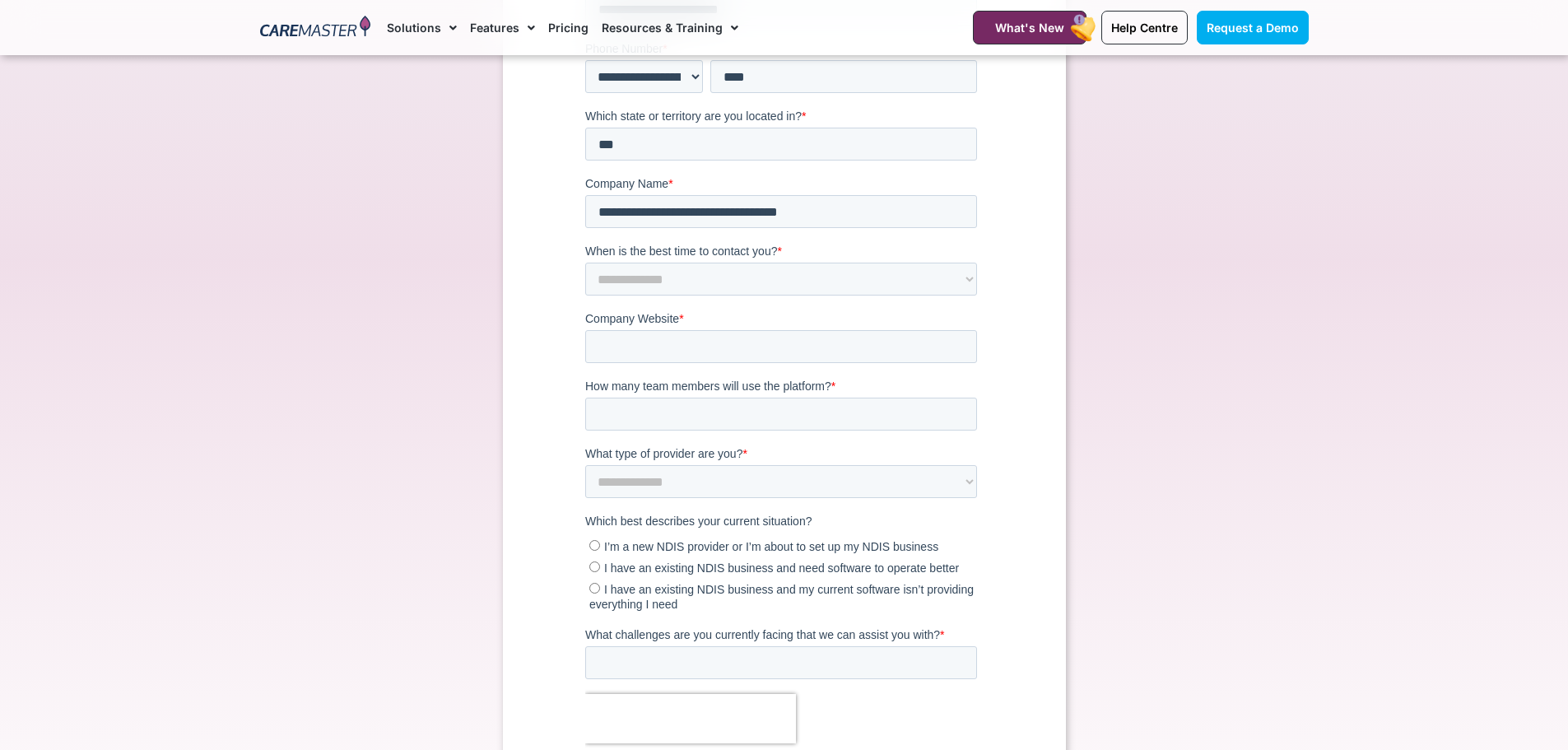 scroll, scrollTop: 412, scrollLeft: 0, axis: vertical 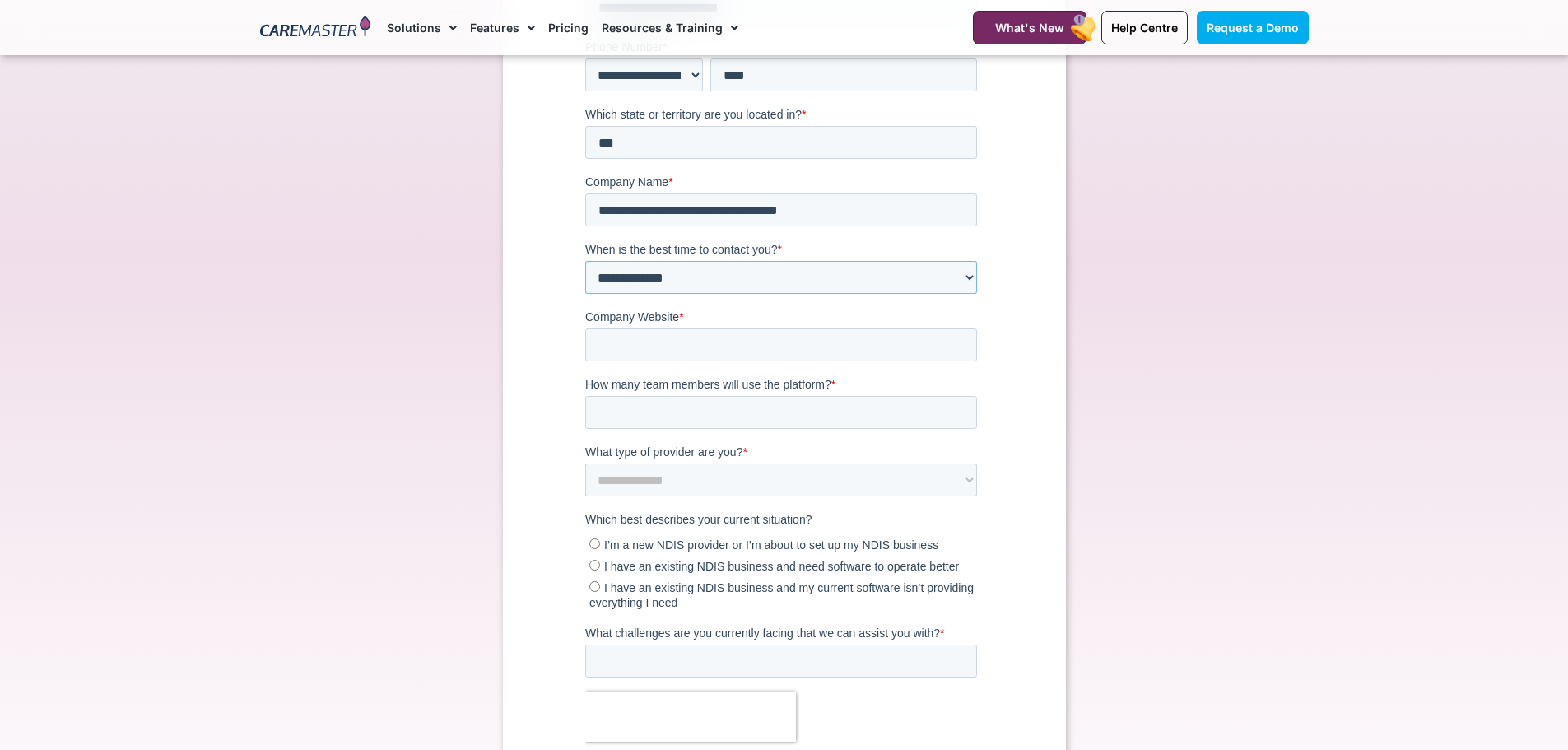 click on "**********" at bounding box center [780, 278] 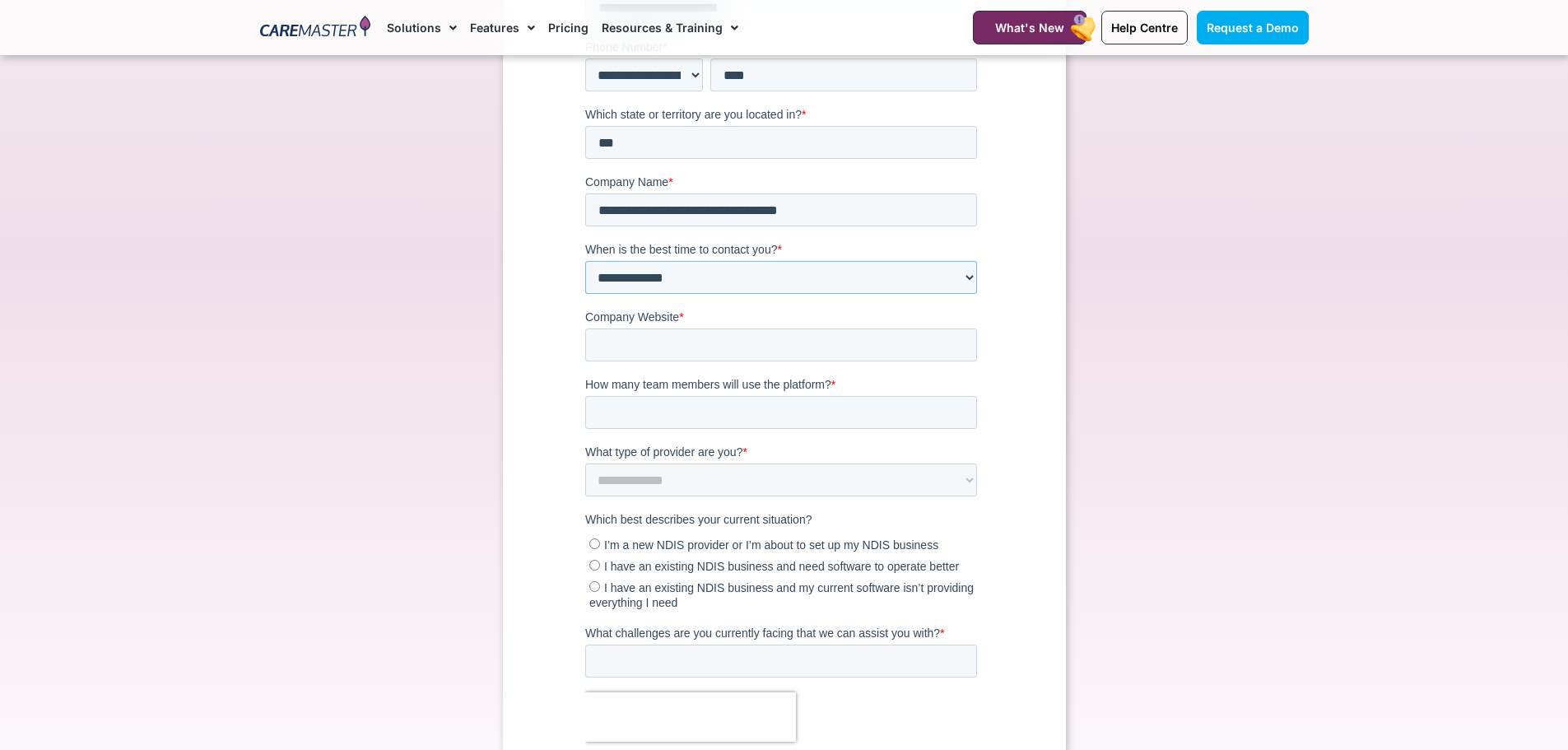 select on "*******" 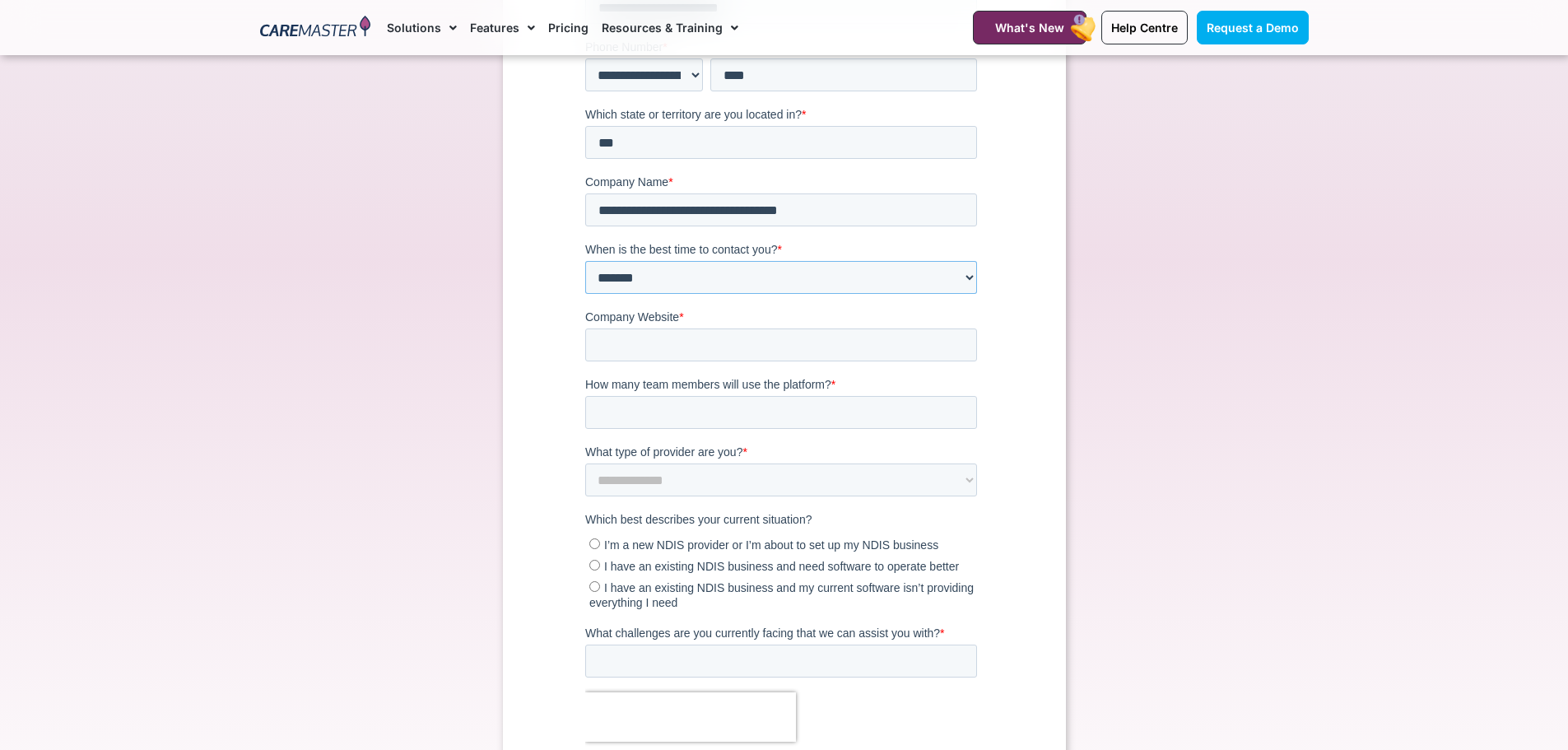 click on "**********" at bounding box center [780, 278] 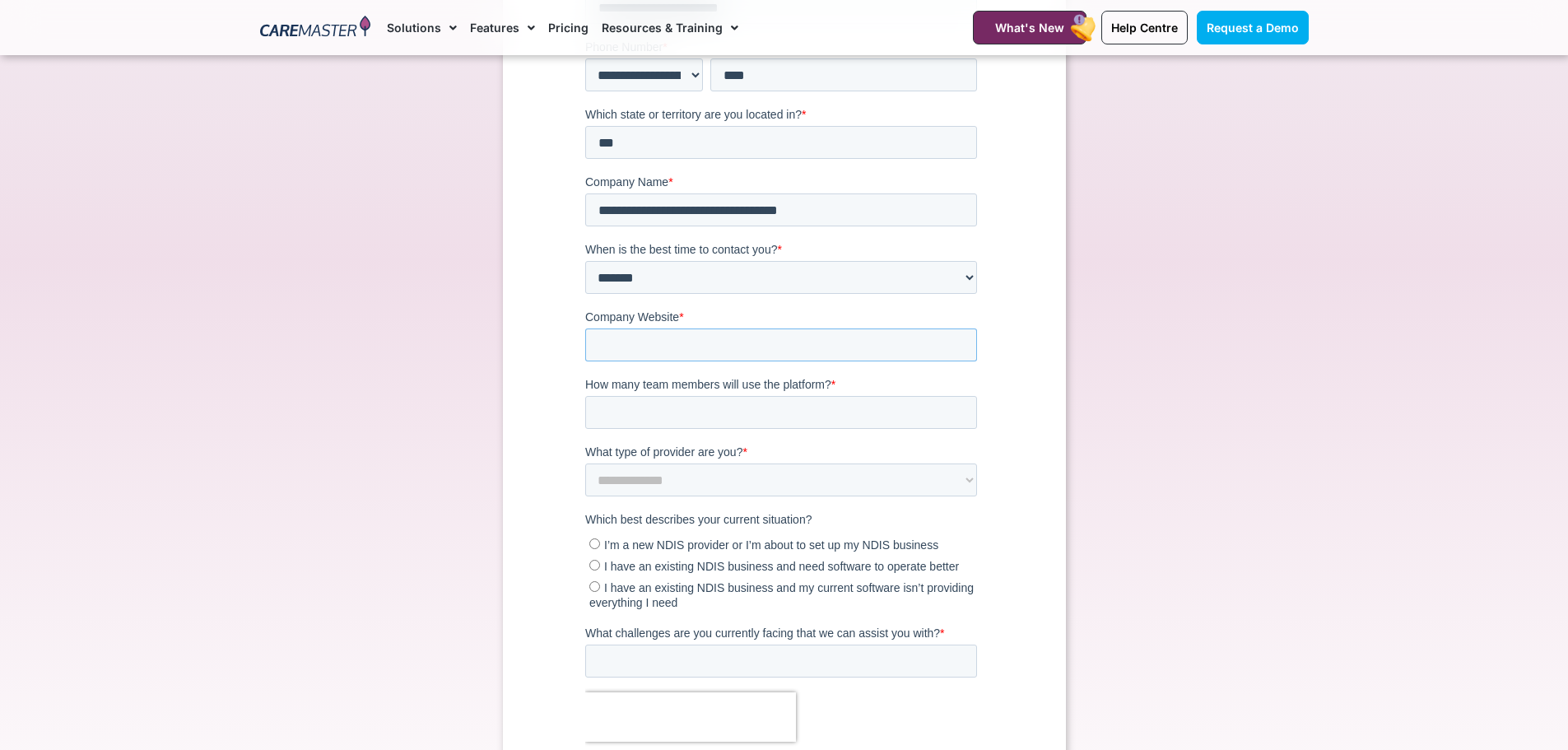 click on "Company Website *" at bounding box center (780, 346) 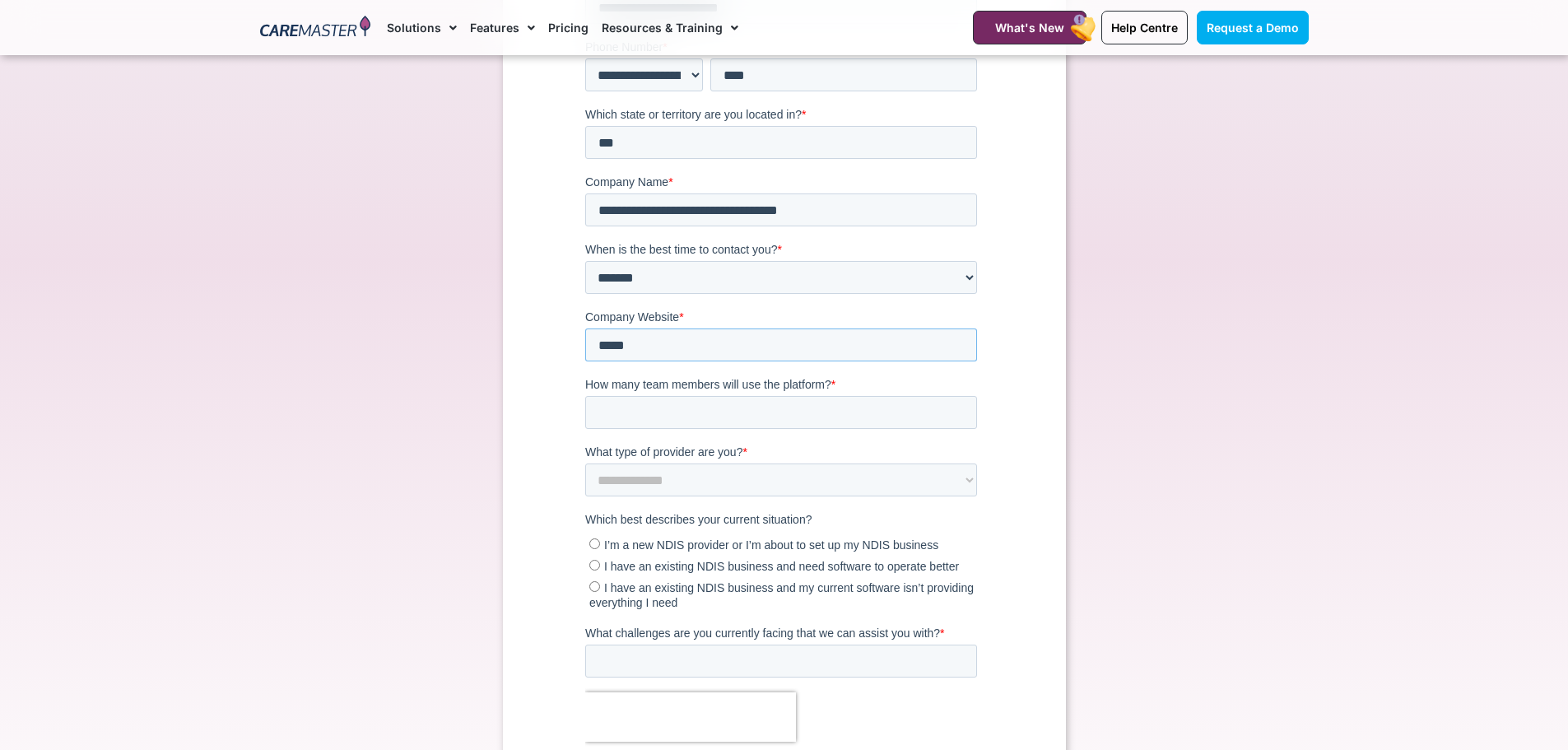 type on "**********" 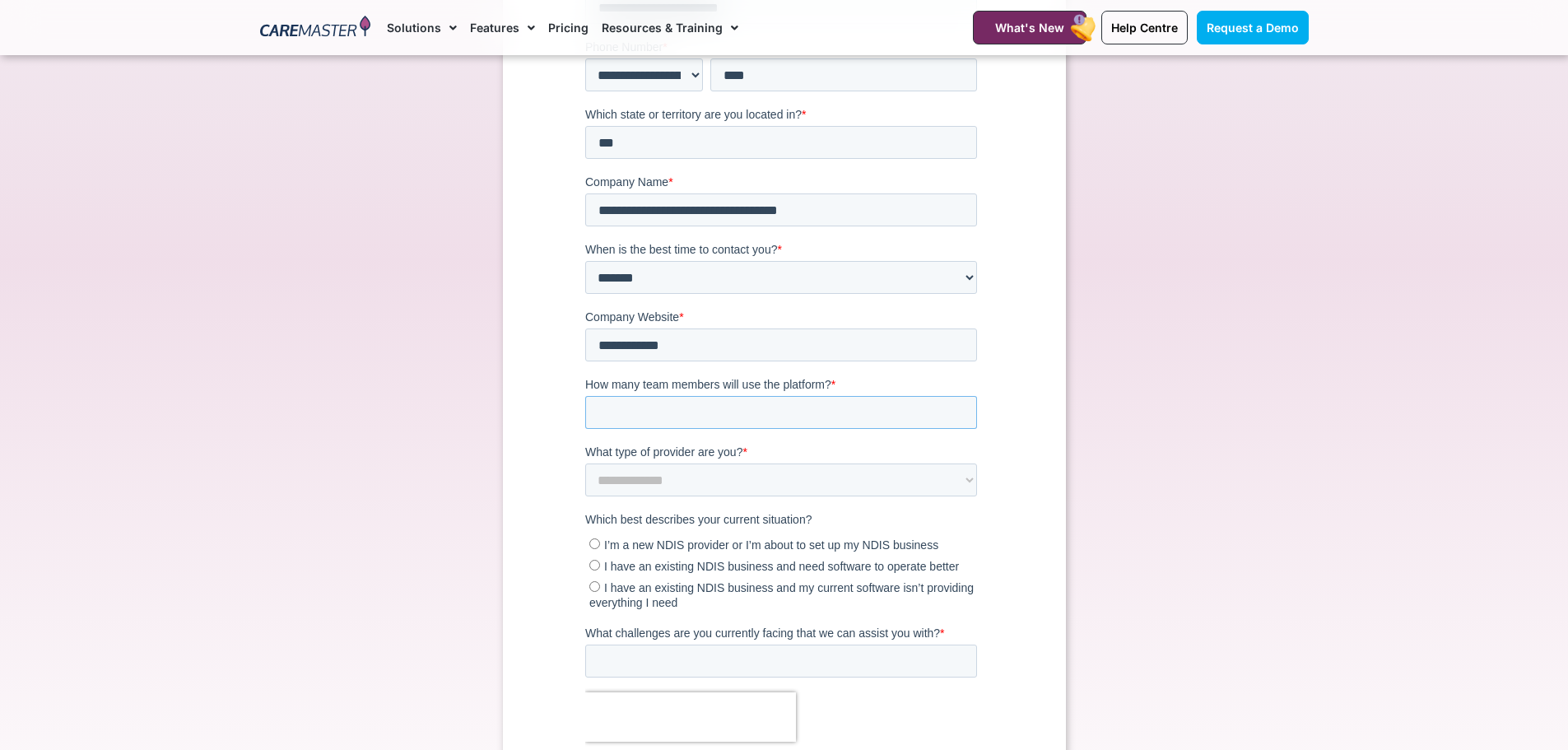 click on "How many team members will use the platform? *" at bounding box center [780, 413] 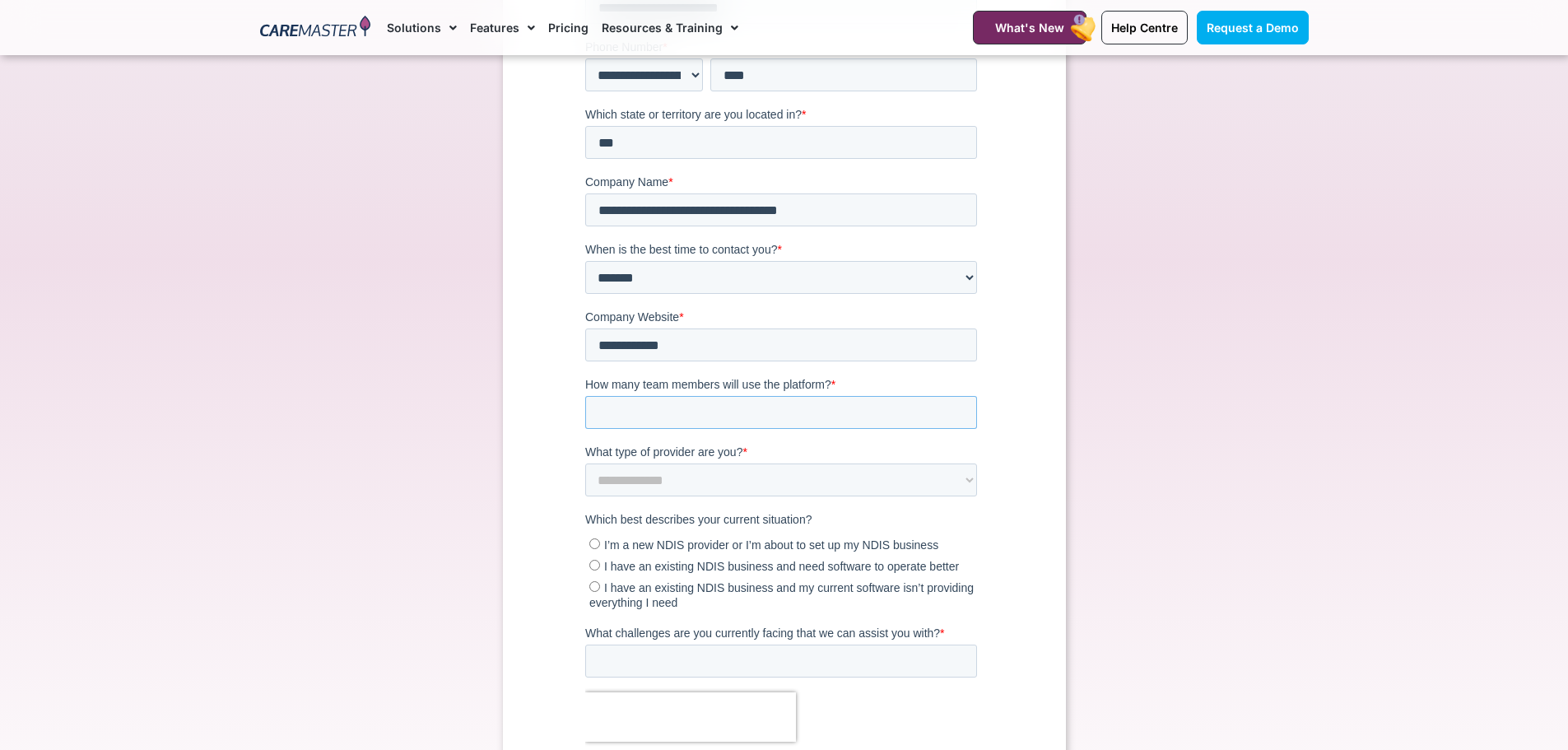 click on "*" at bounding box center [780, 413] 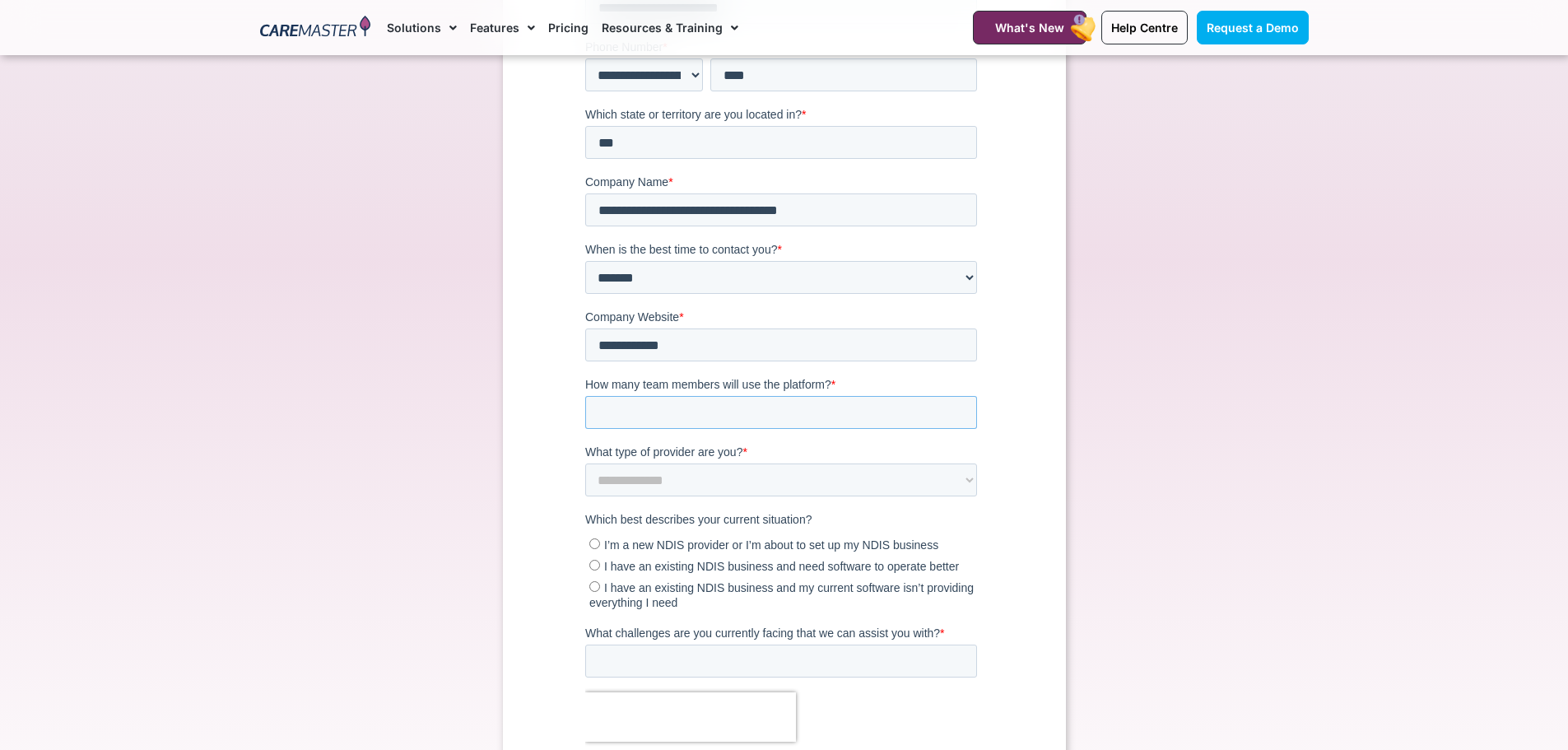click on "*" at bounding box center [780, 413] 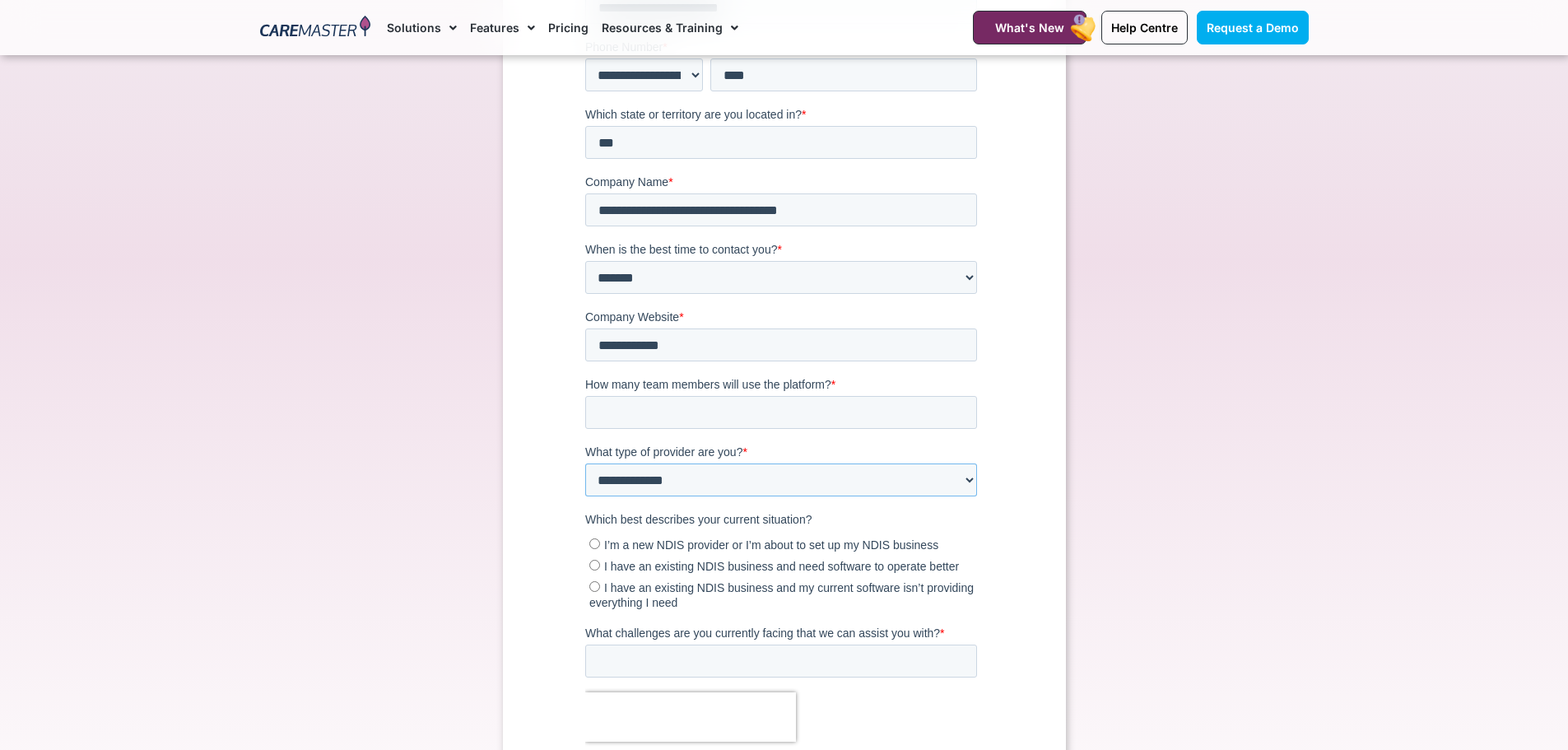 click on "**********" at bounding box center [780, 481] 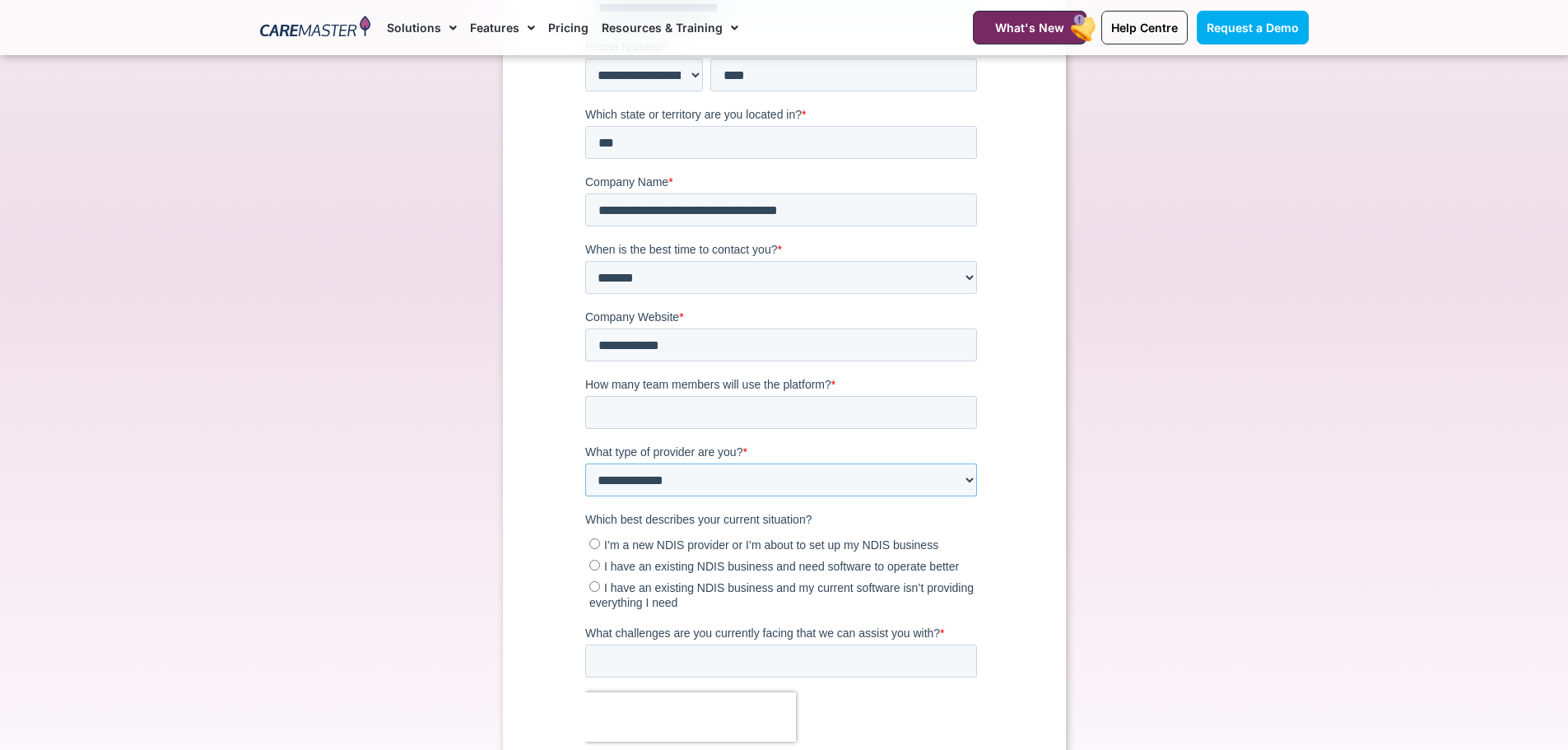 select on "**********" 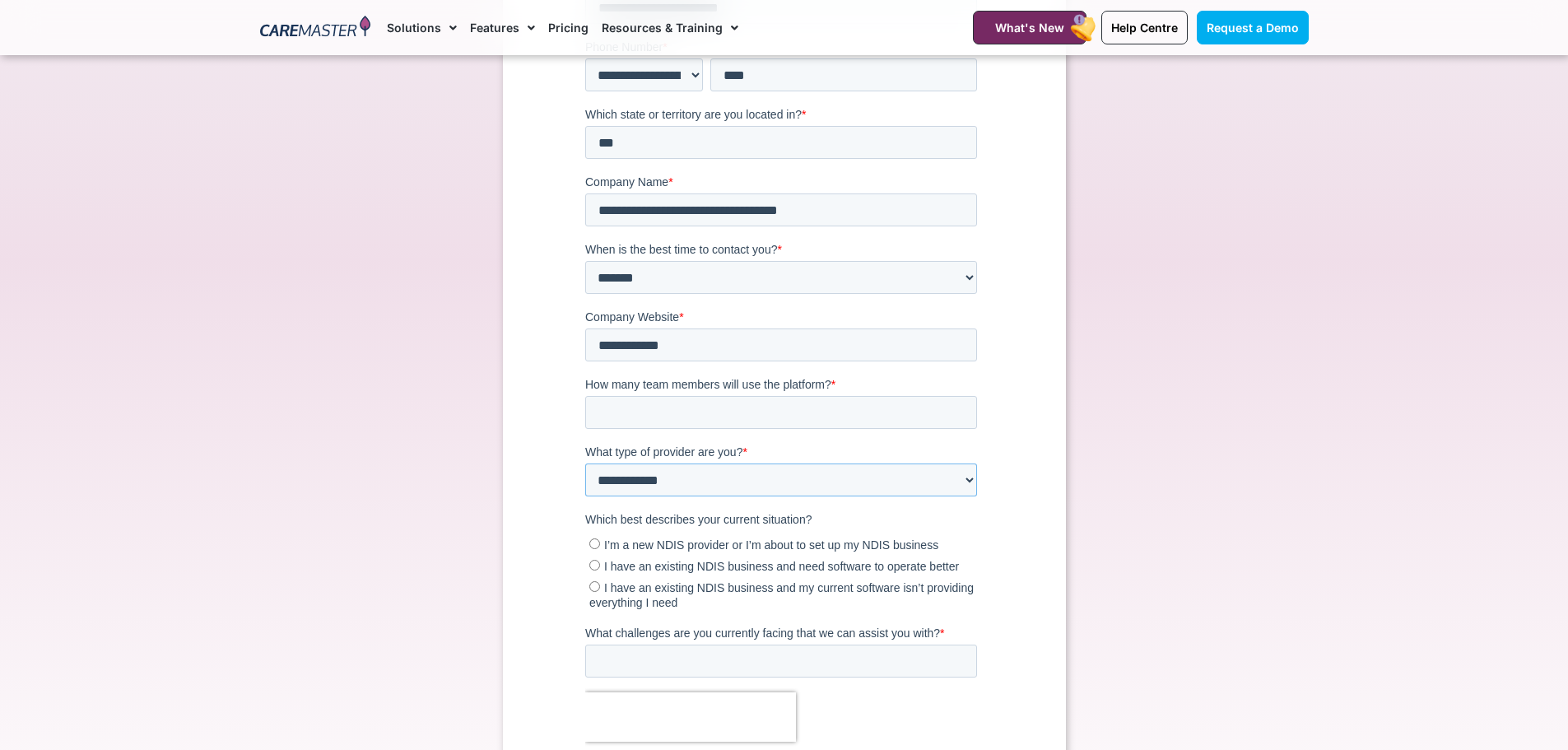 click on "**********" at bounding box center [780, 481] 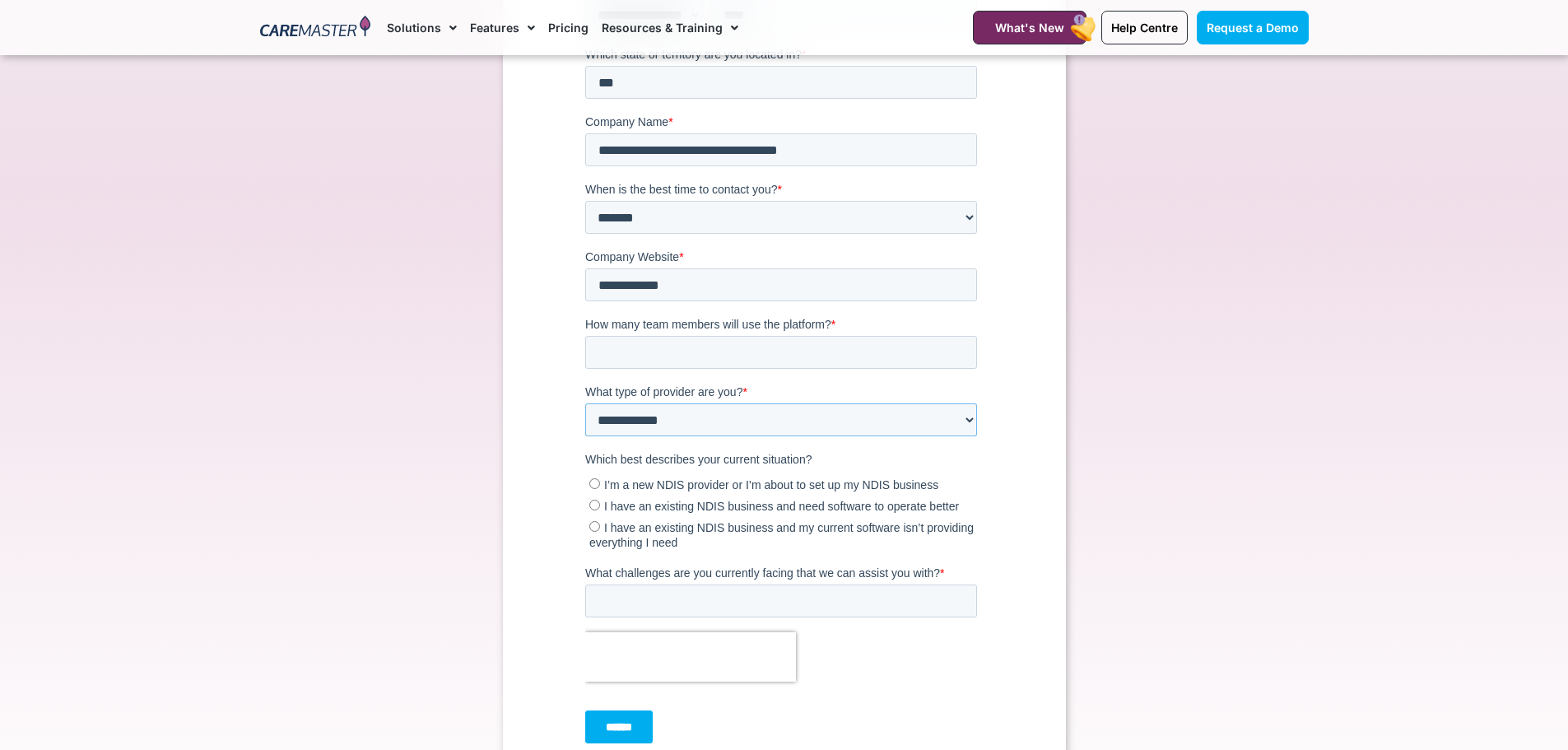 scroll, scrollTop: 576, scrollLeft: 0, axis: vertical 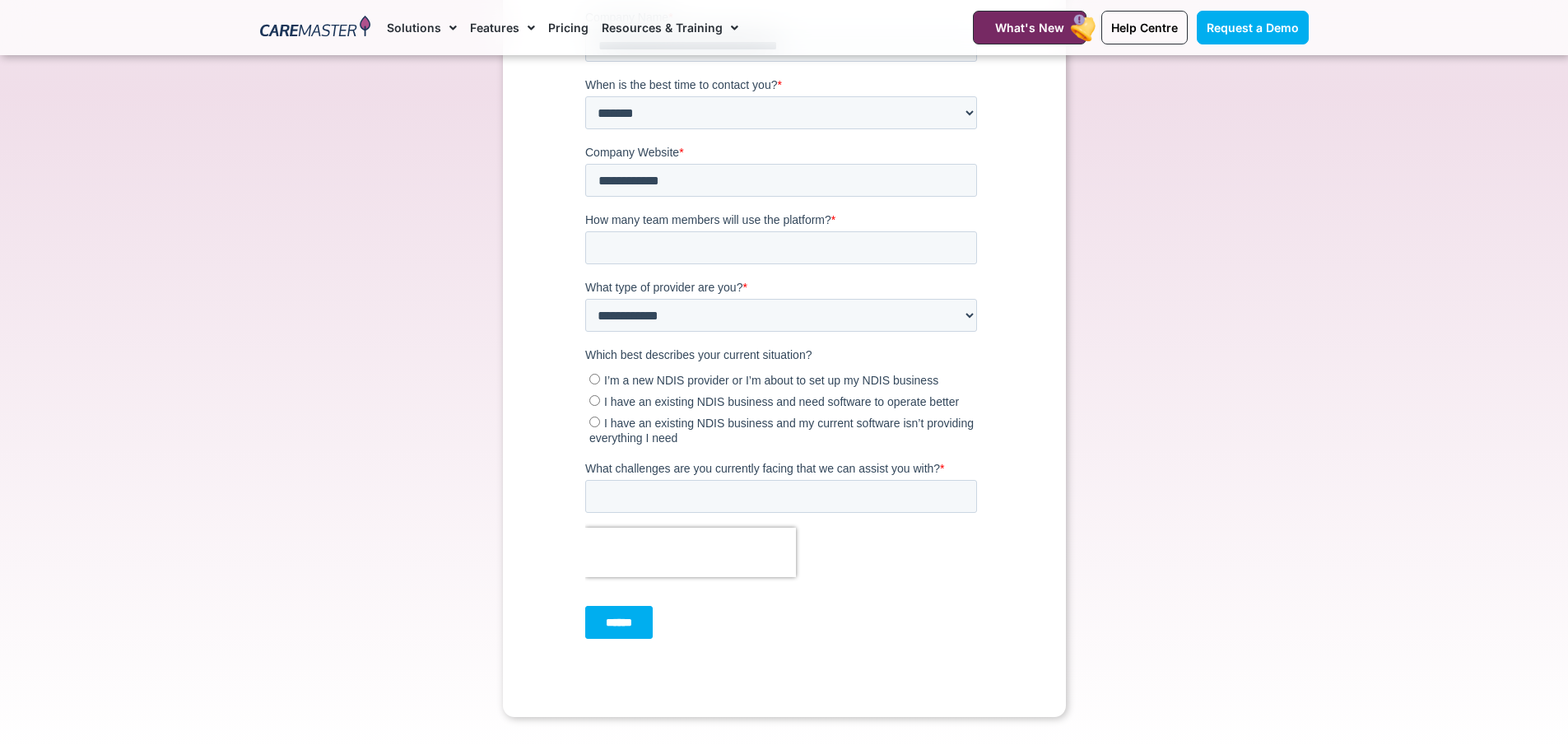 click on "I have an existing NDIS business and need software to operate better" at bounding box center (782, 402) 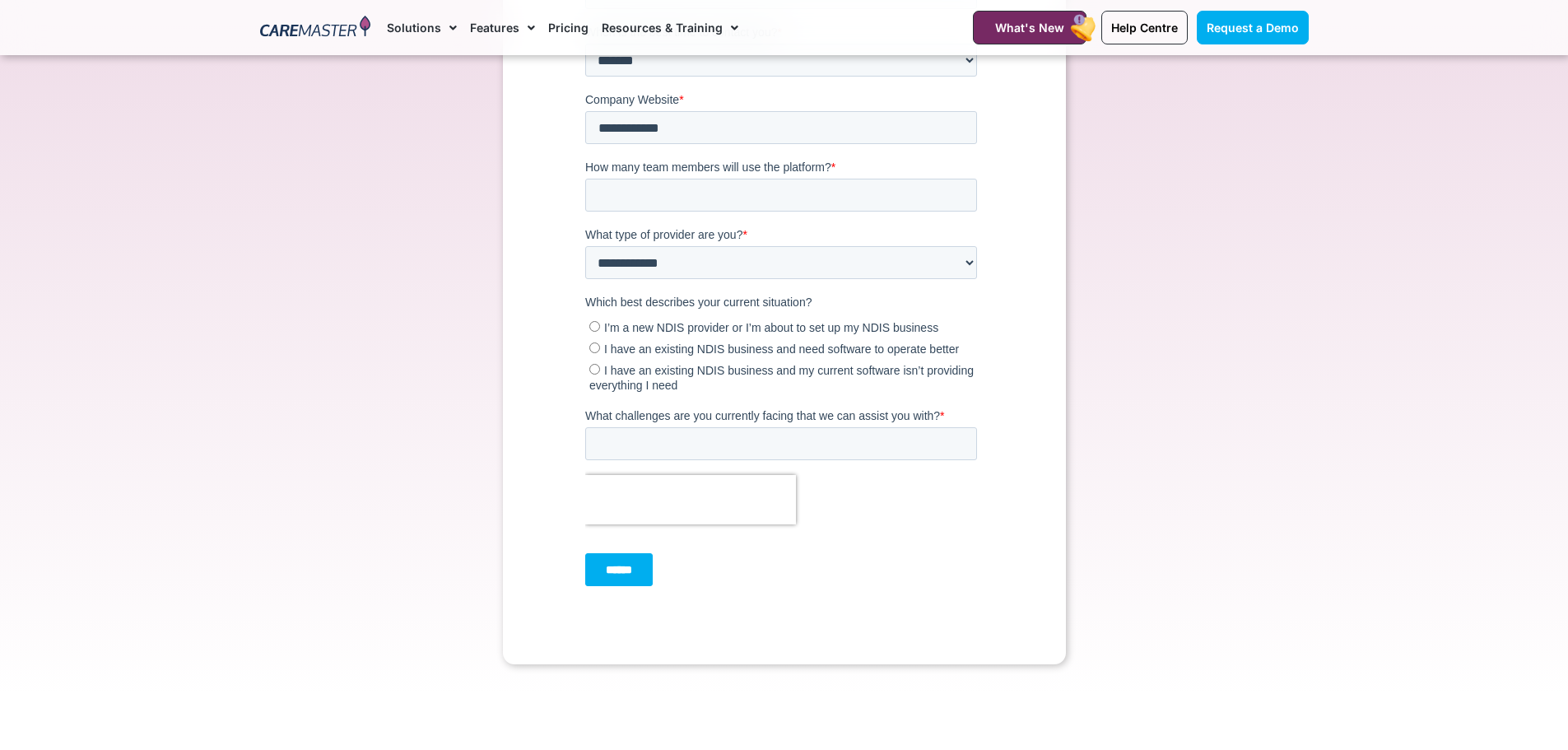 scroll, scrollTop: 659, scrollLeft: 0, axis: vertical 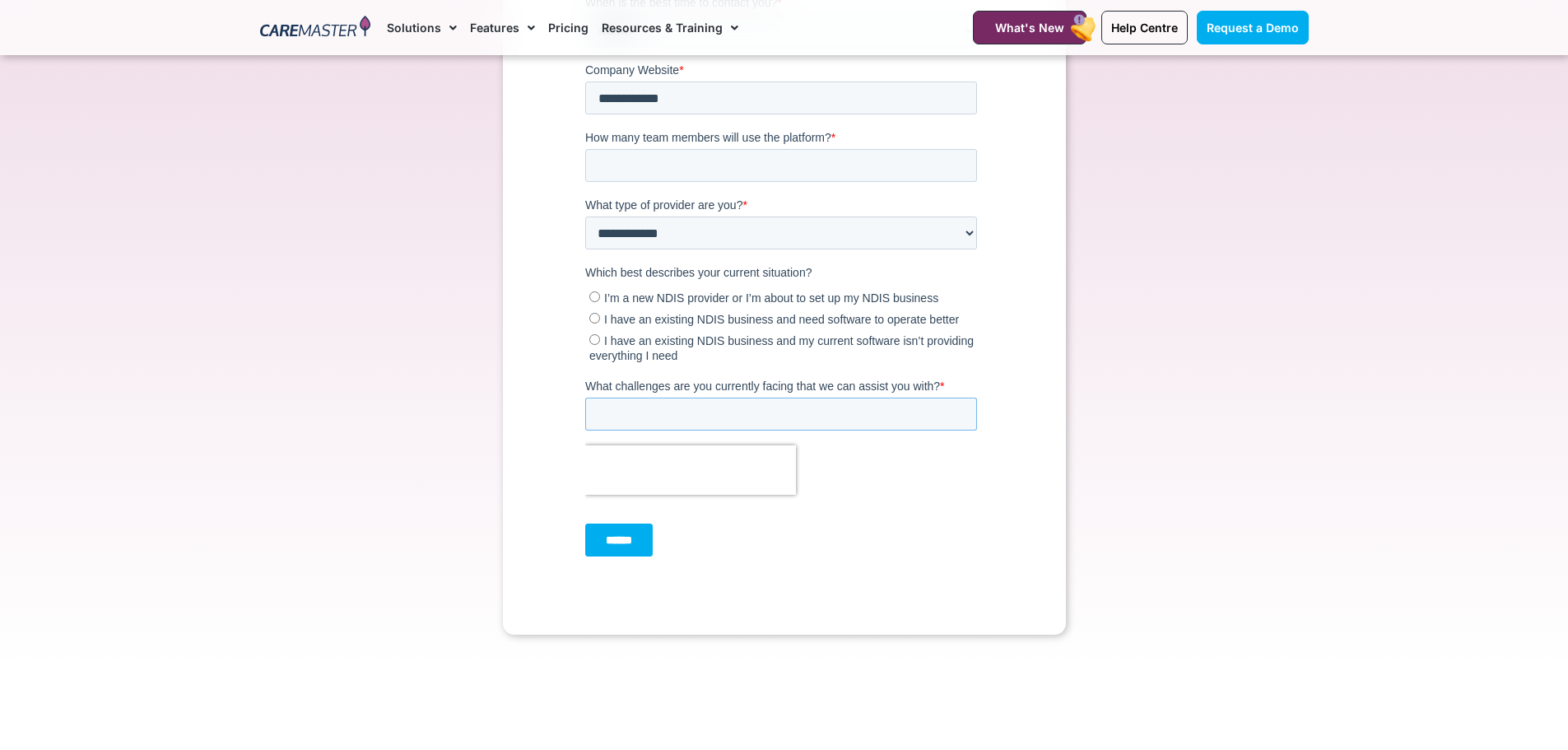click on "What challenges are you currently facing that we can assist you with? *" at bounding box center (780, 415) 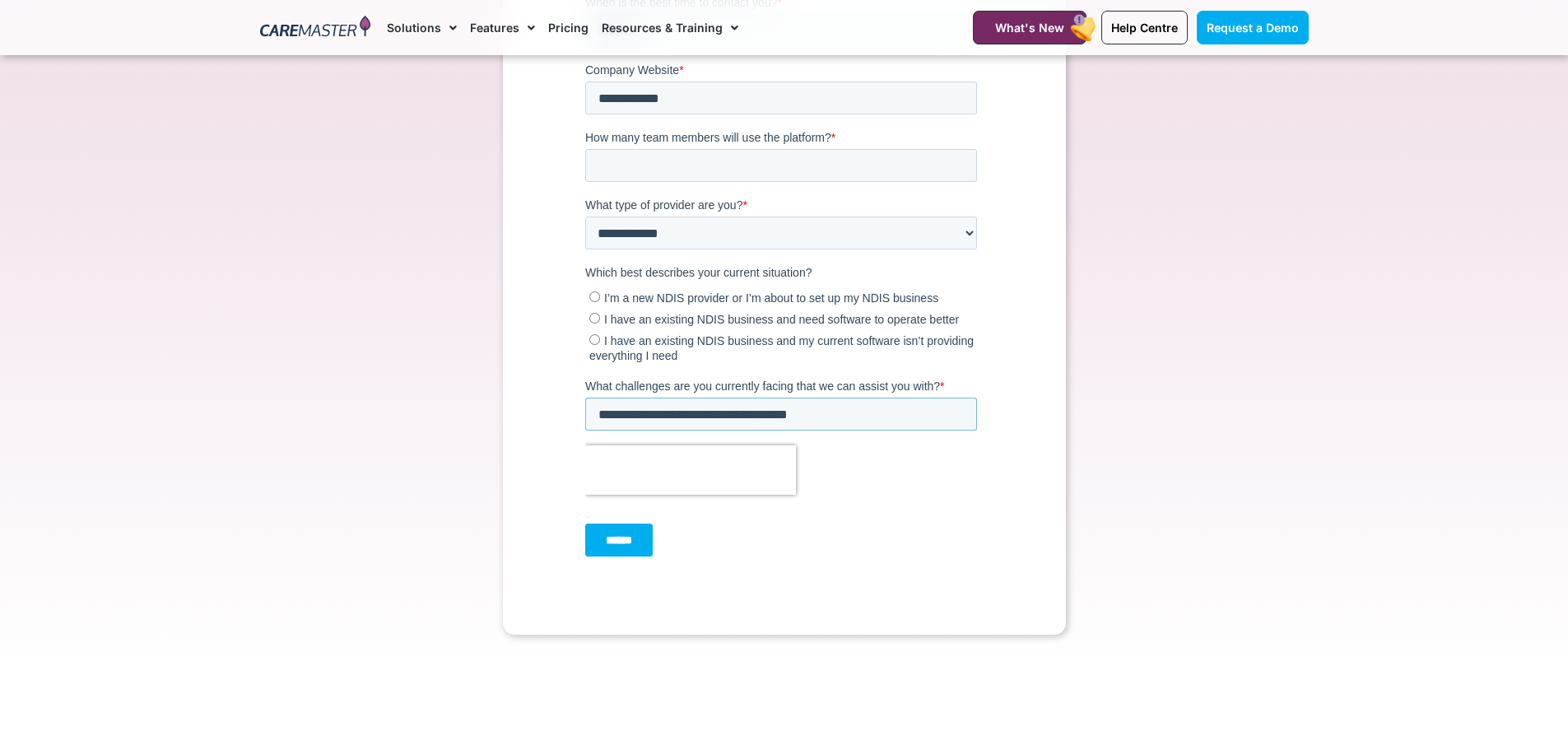 type on "**********" 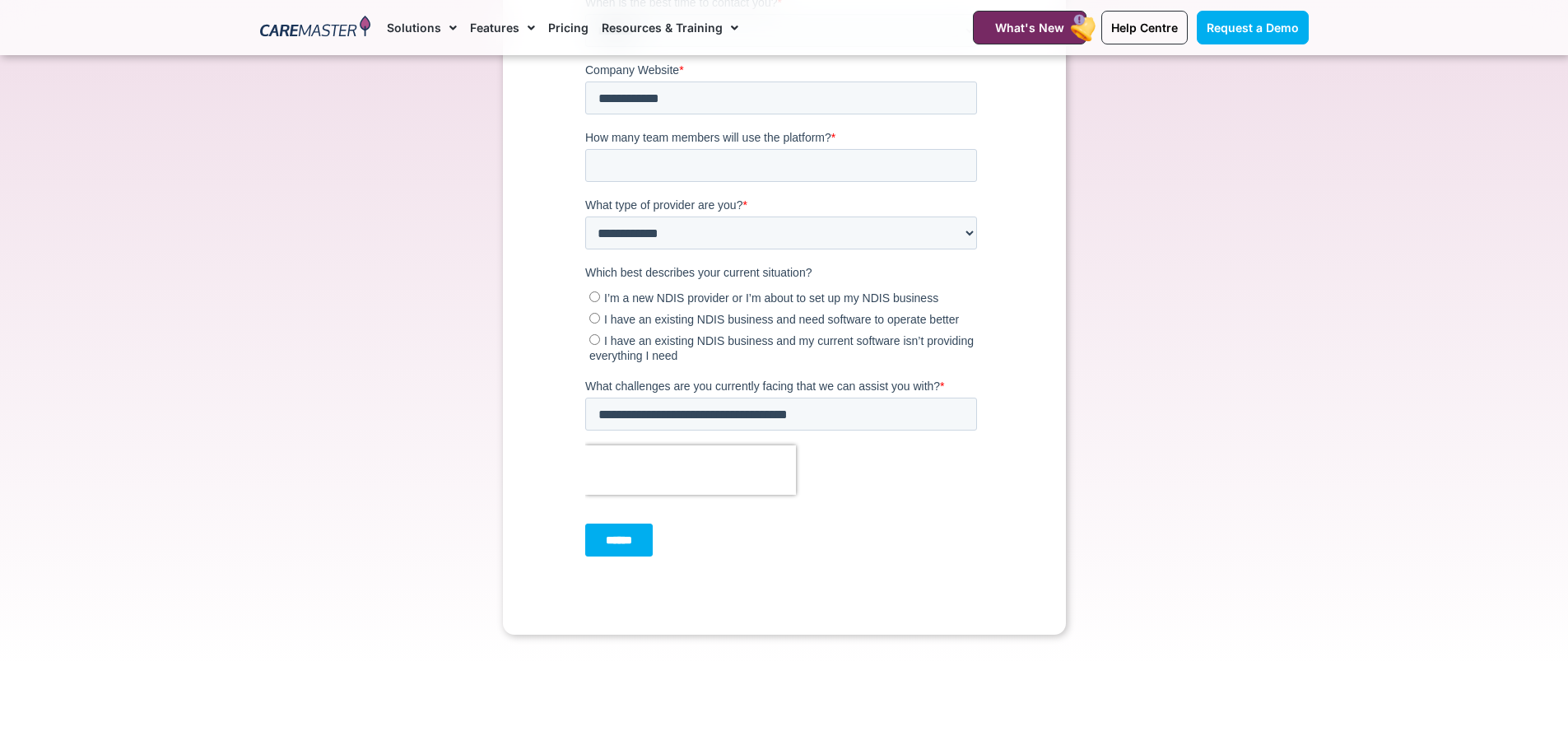 click on "******" at bounding box center (618, 541) 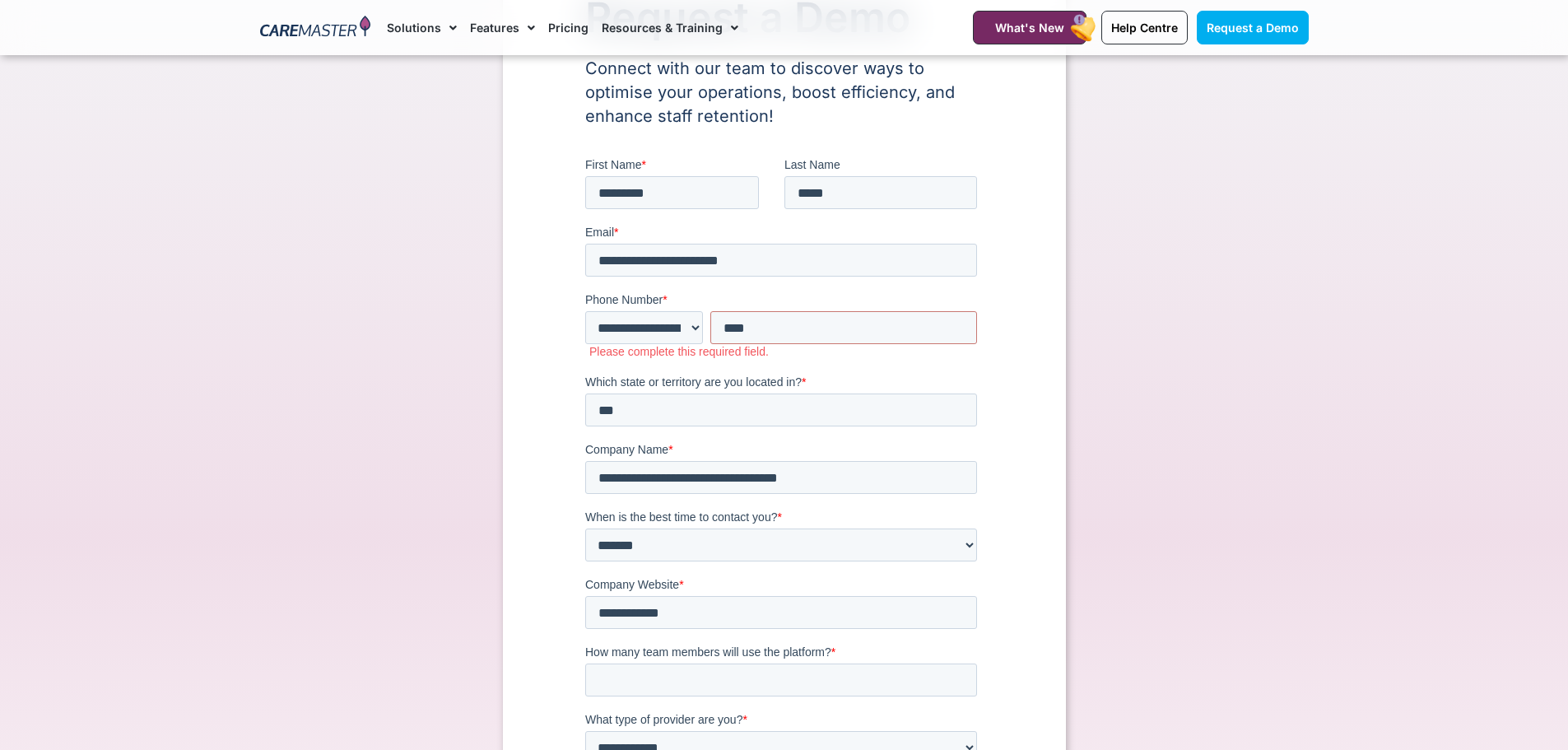 scroll, scrollTop: 155, scrollLeft: 0, axis: vertical 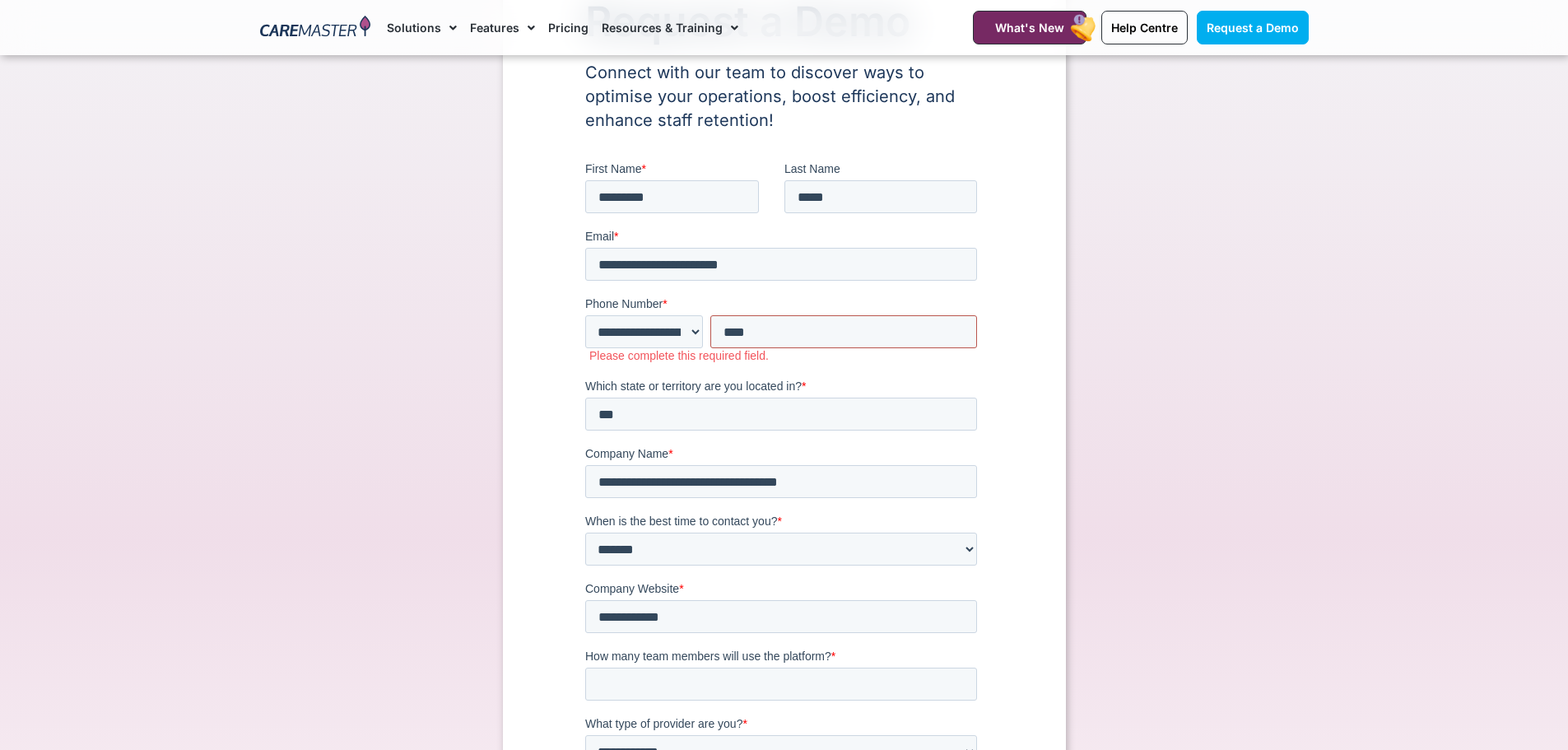 click on "***" at bounding box center (843, 332) 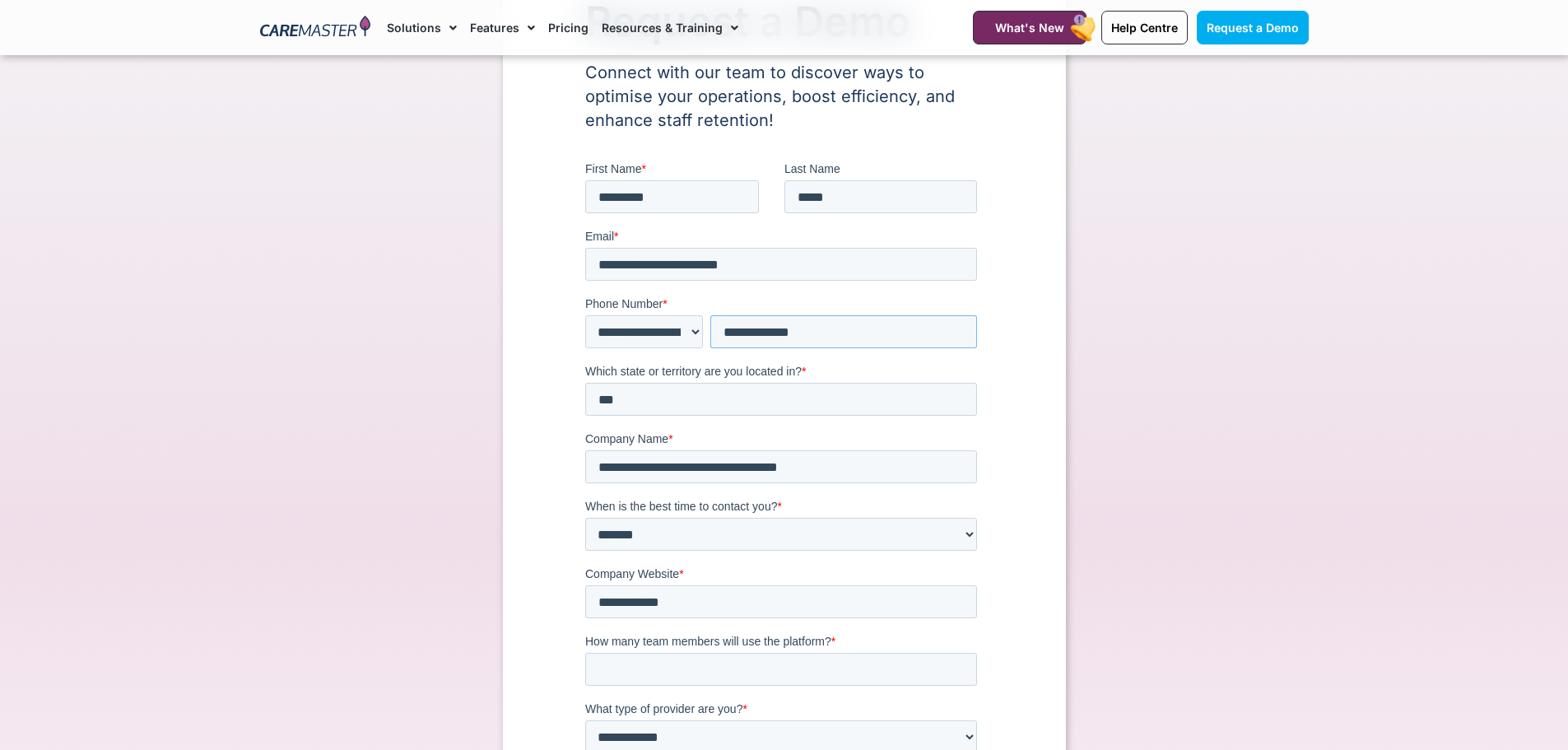 type on "**********" 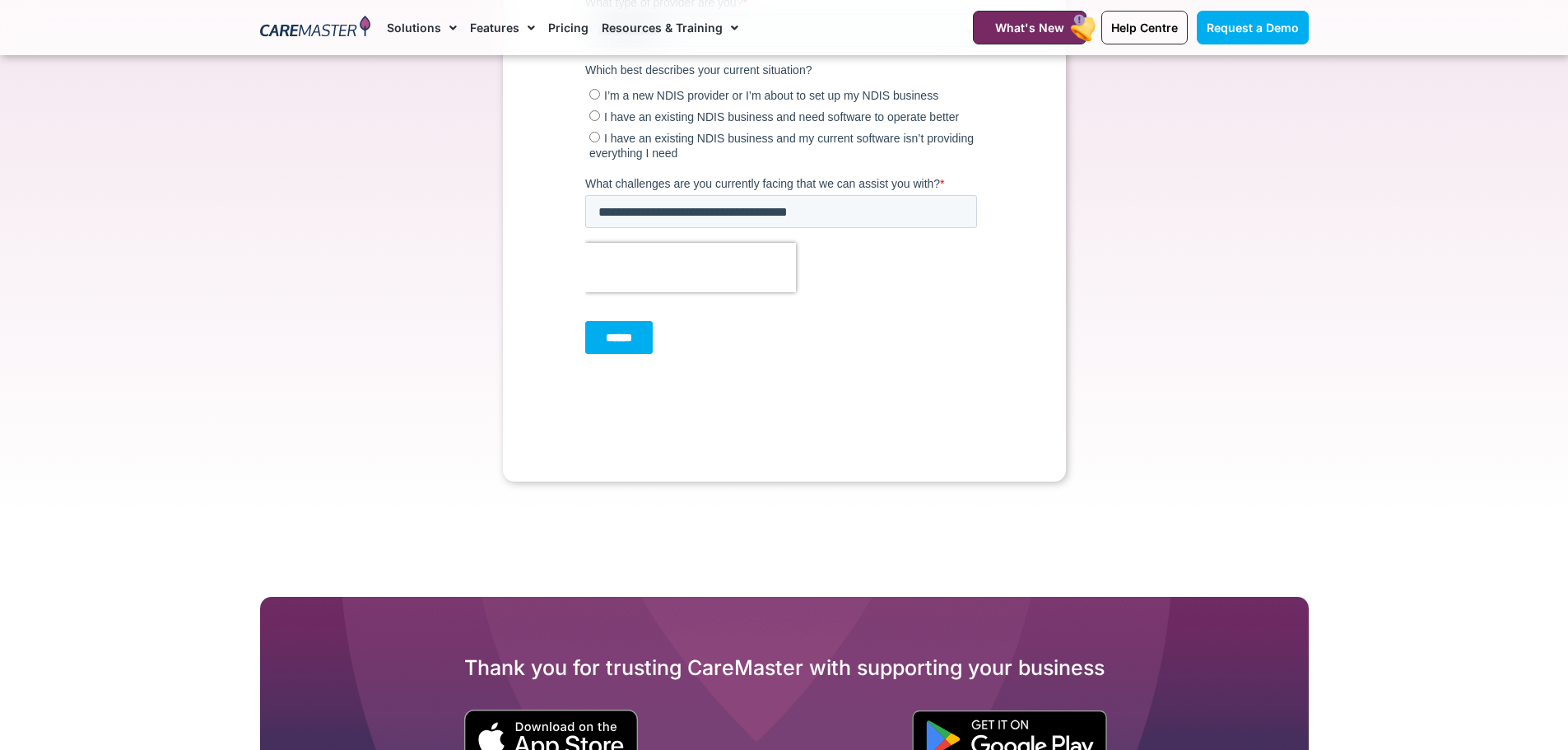 scroll, scrollTop: 891, scrollLeft: 0, axis: vertical 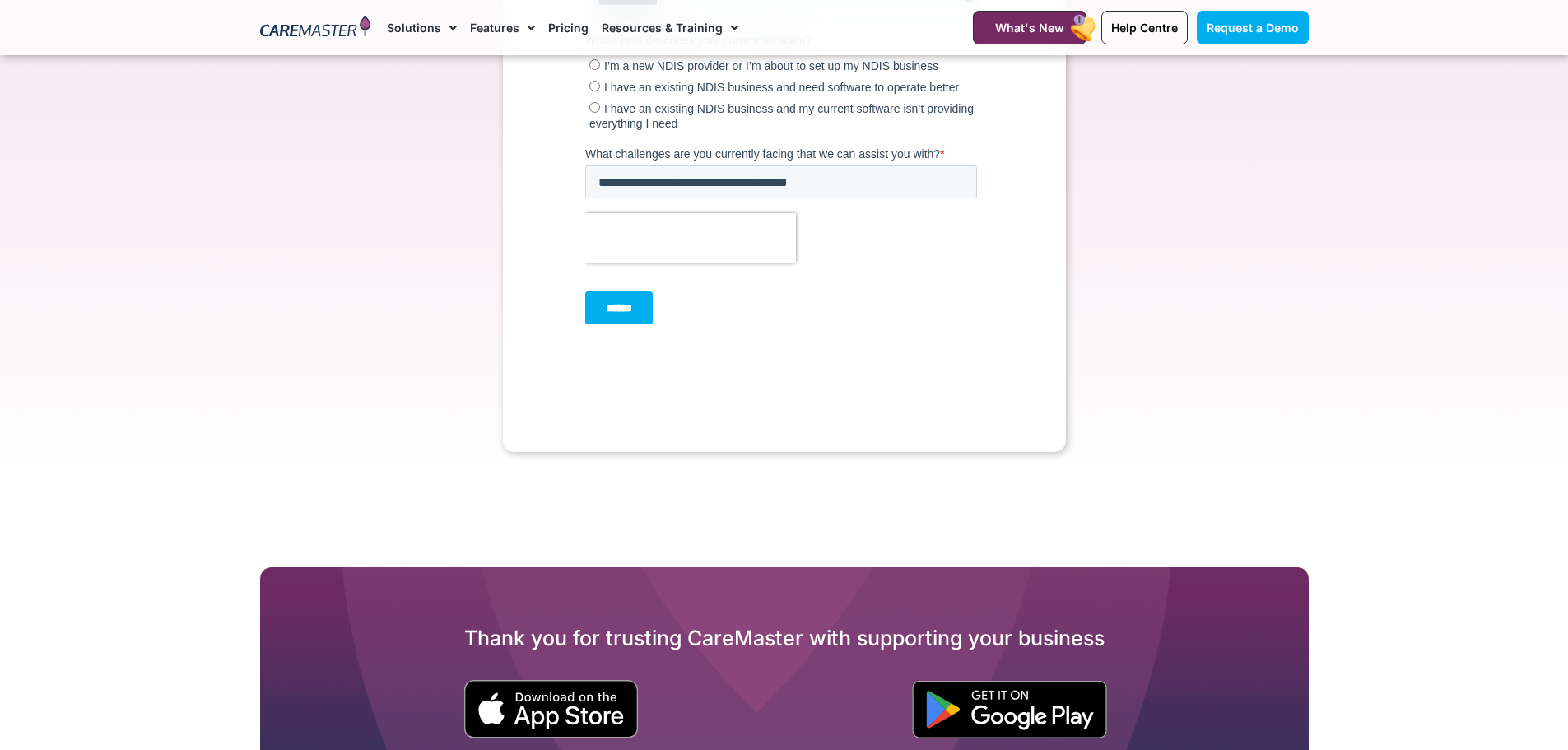 click on "******" at bounding box center [618, 309] 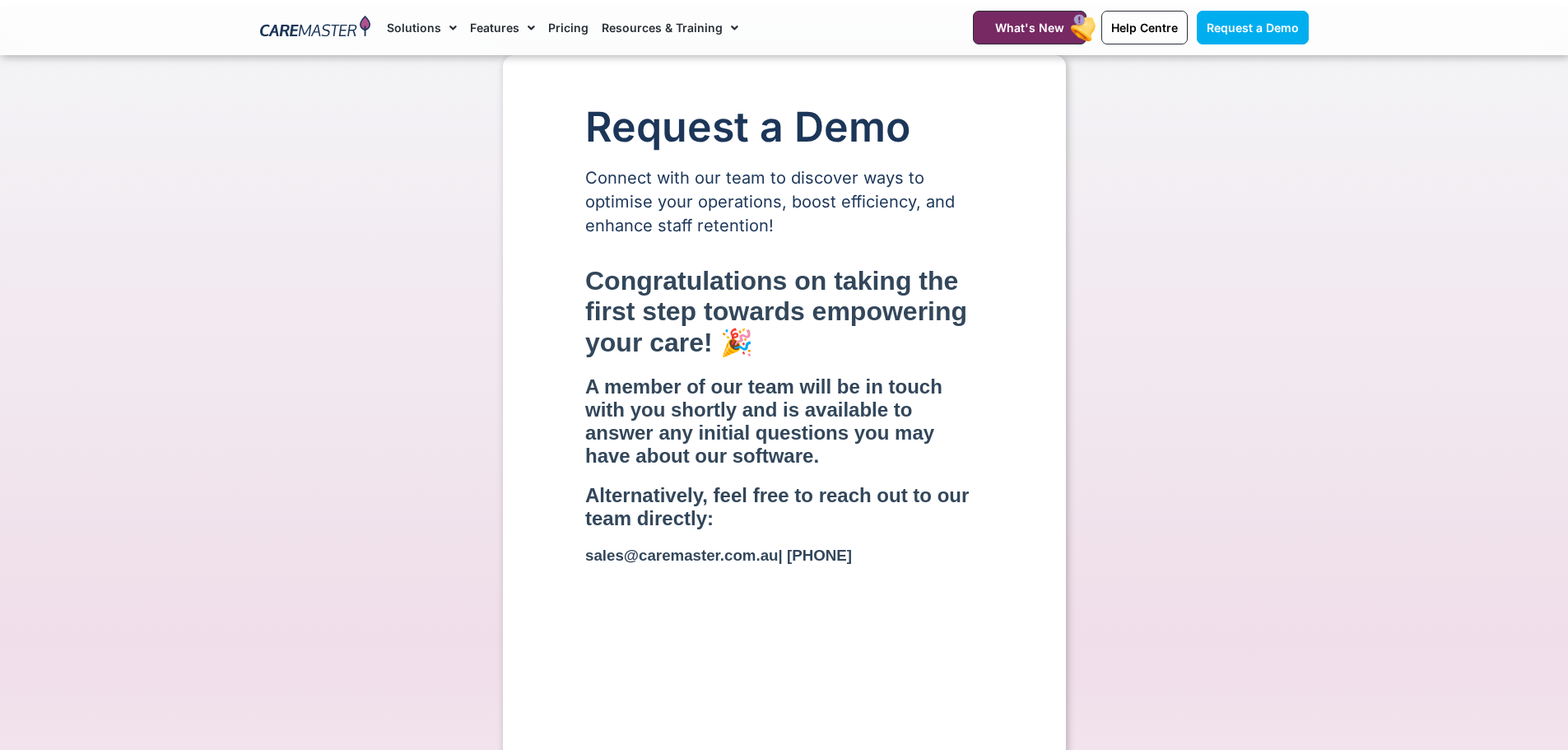 scroll, scrollTop: 0, scrollLeft: 0, axis: both 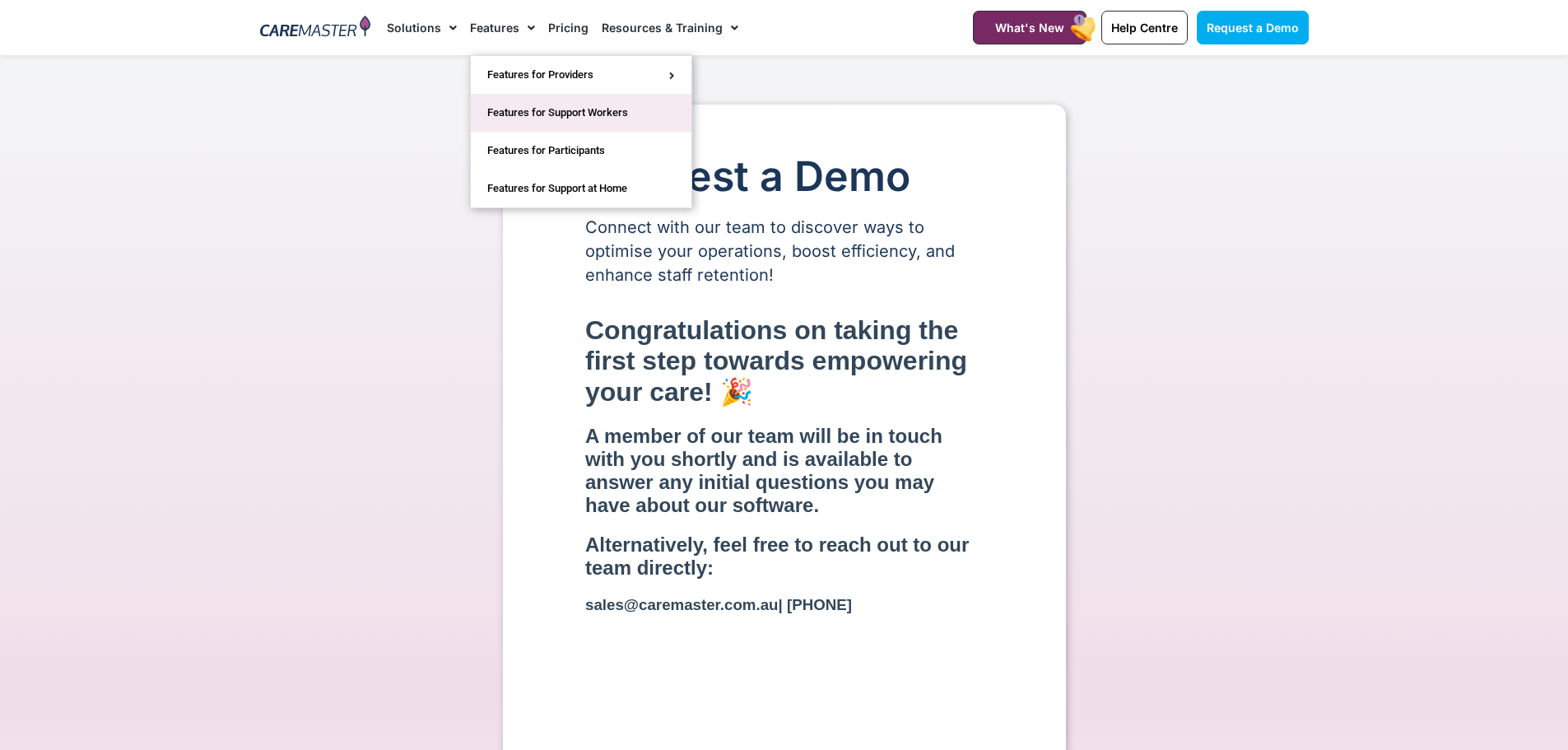 click on "Features for Support Workers" 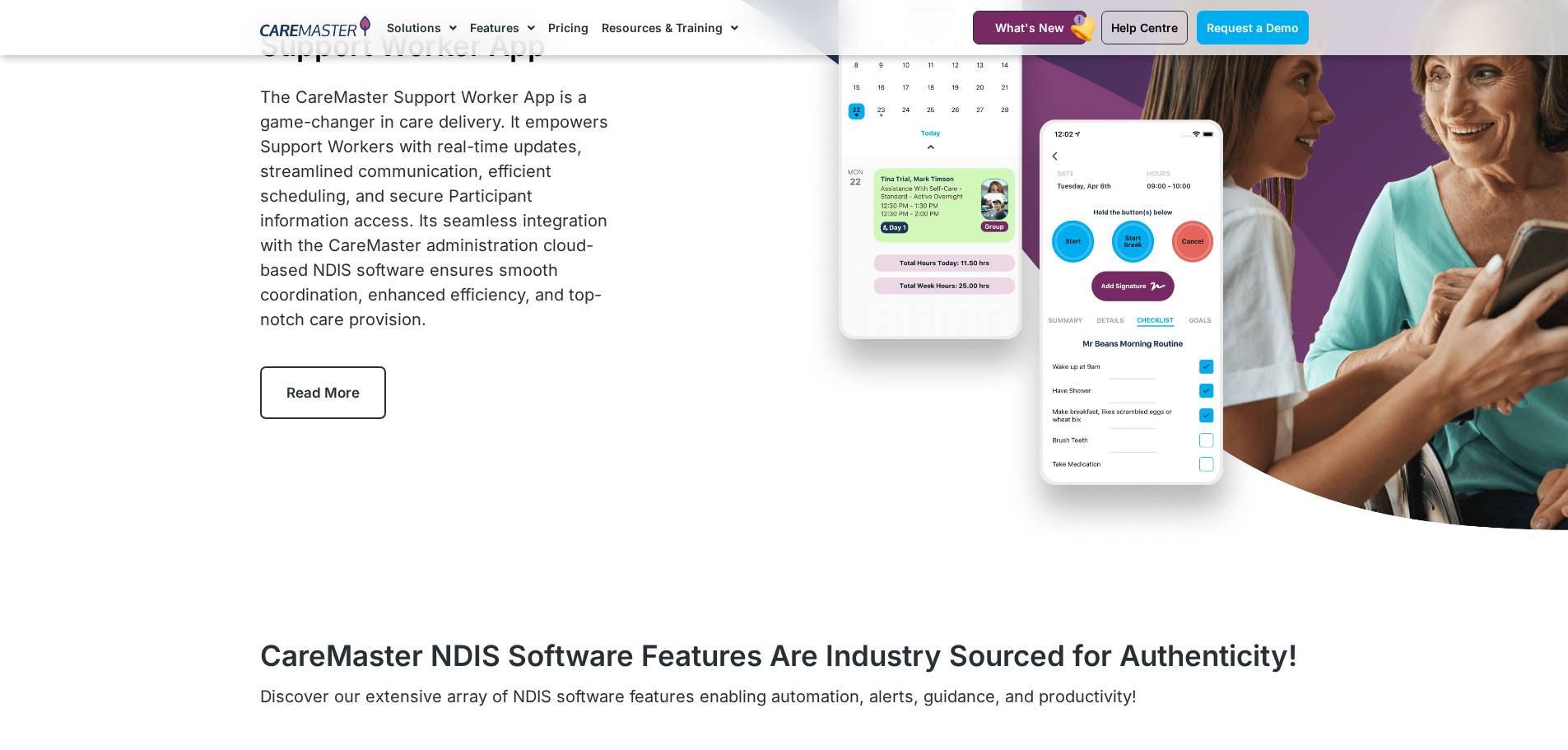 scroll, scrollTop: 344, scrollLeft: 0, axis: vertical 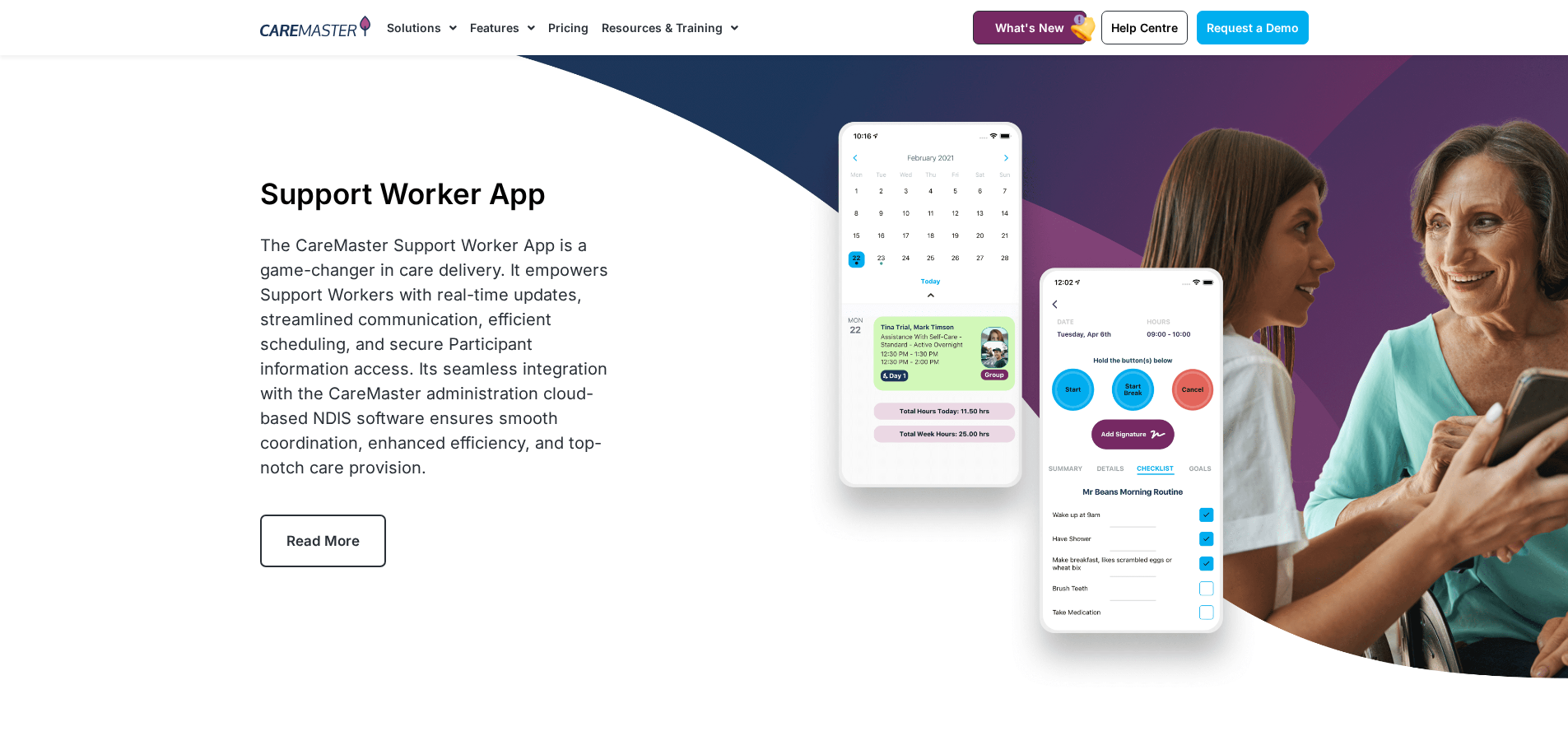 click on "Pricing" 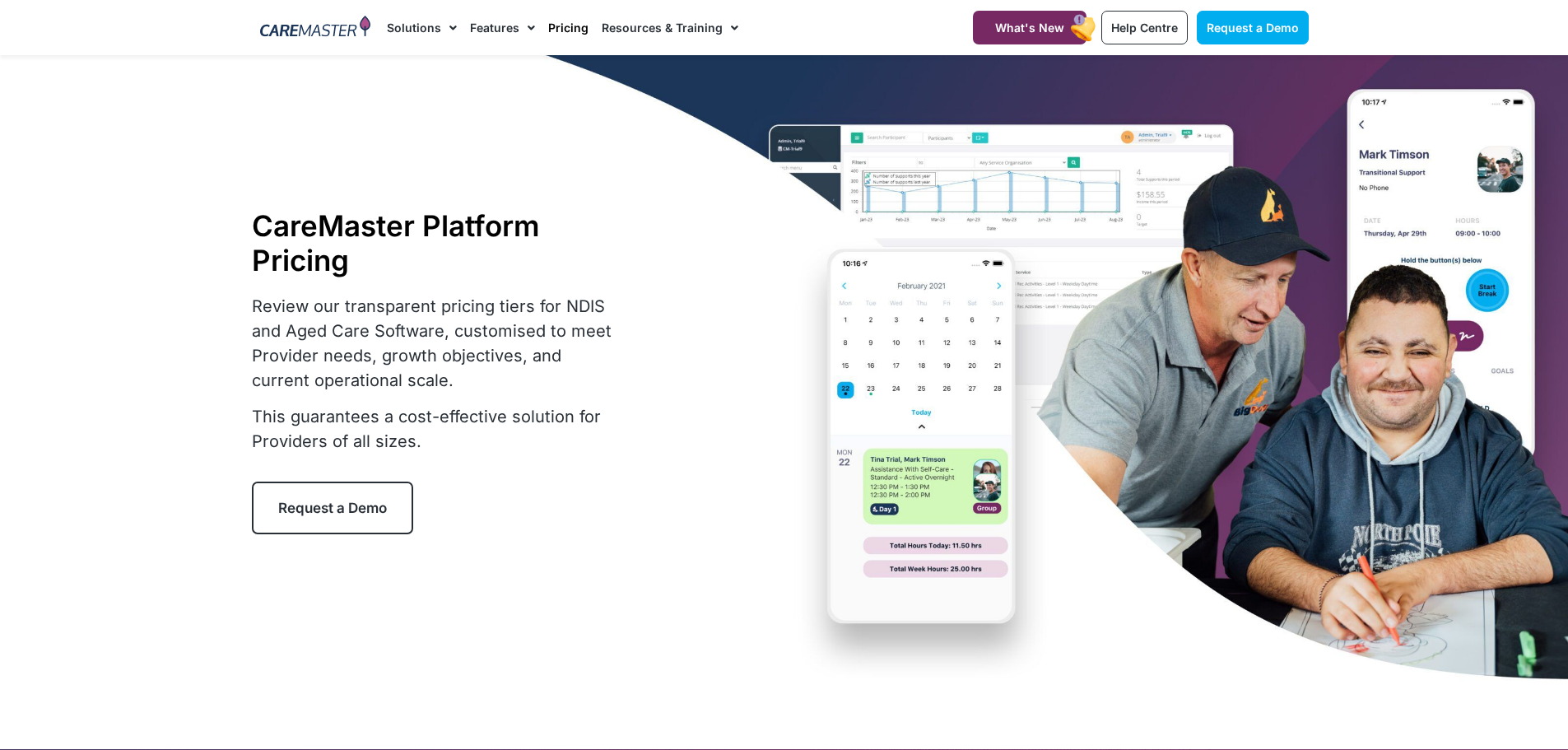 scroll, scrollTop: 0, scrollLeft: 0, axis: both 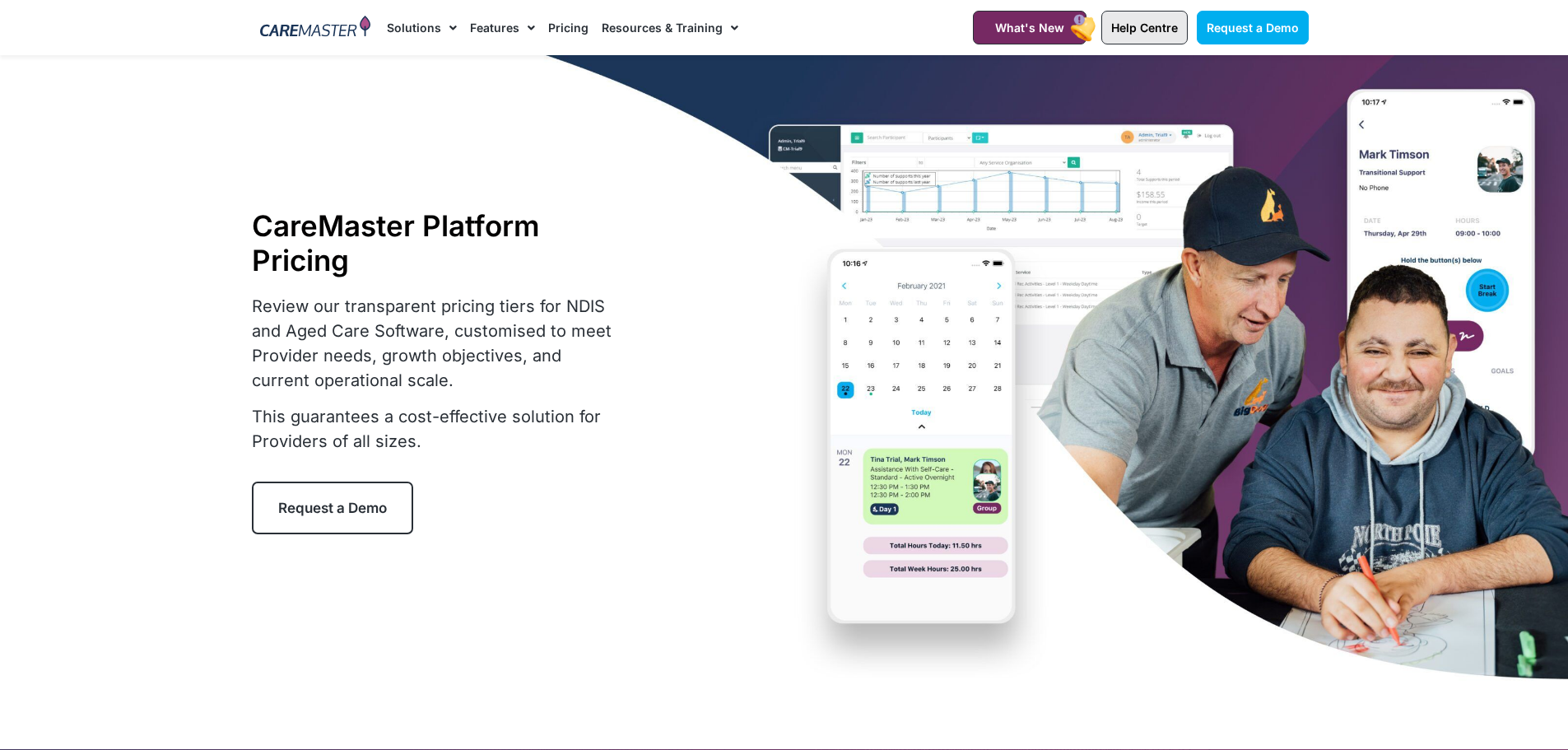 click on "Help Centre" at bounding box center [1144, 27] 